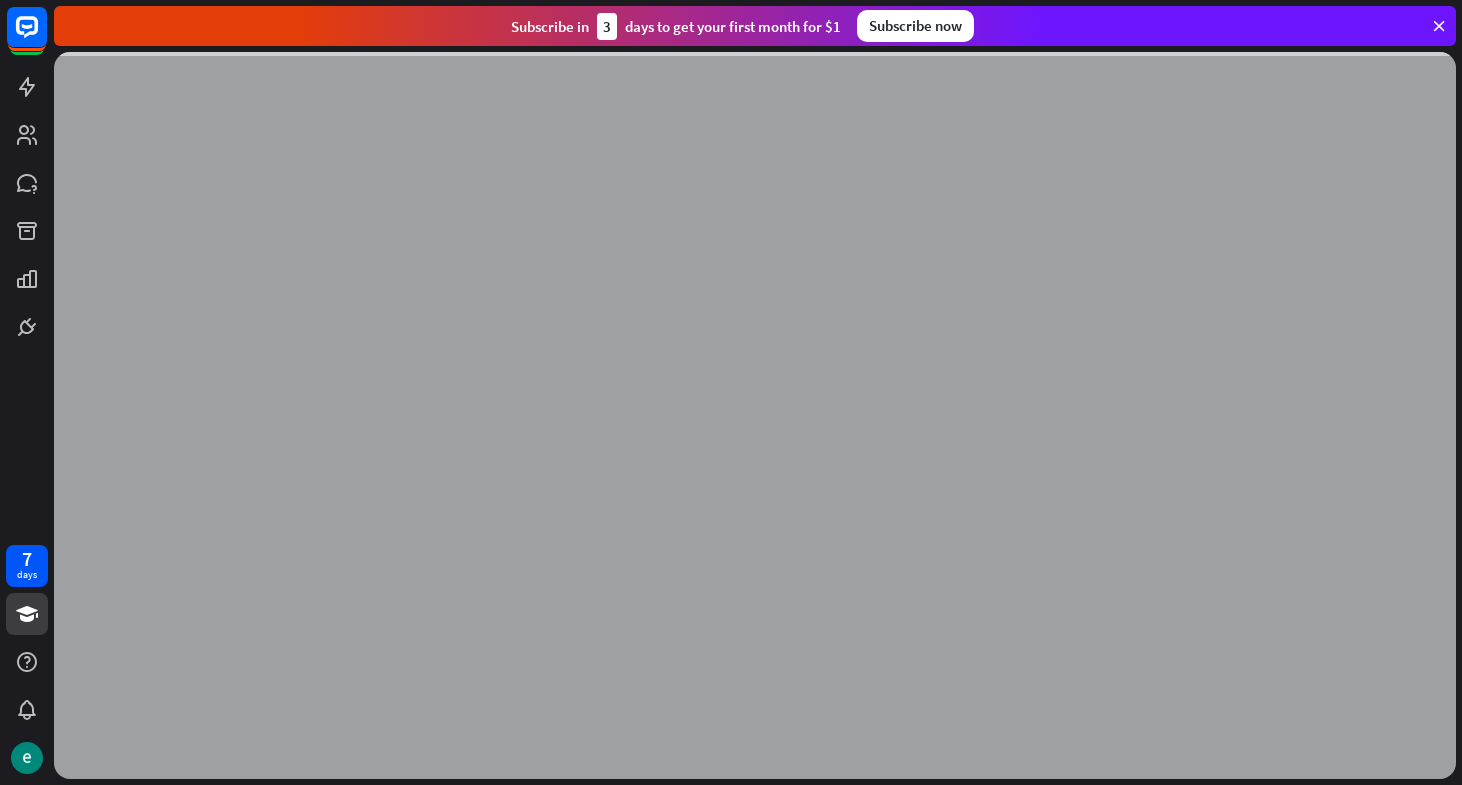 scroll, scrollTop: 0, scrollLeft: 0, axis: both 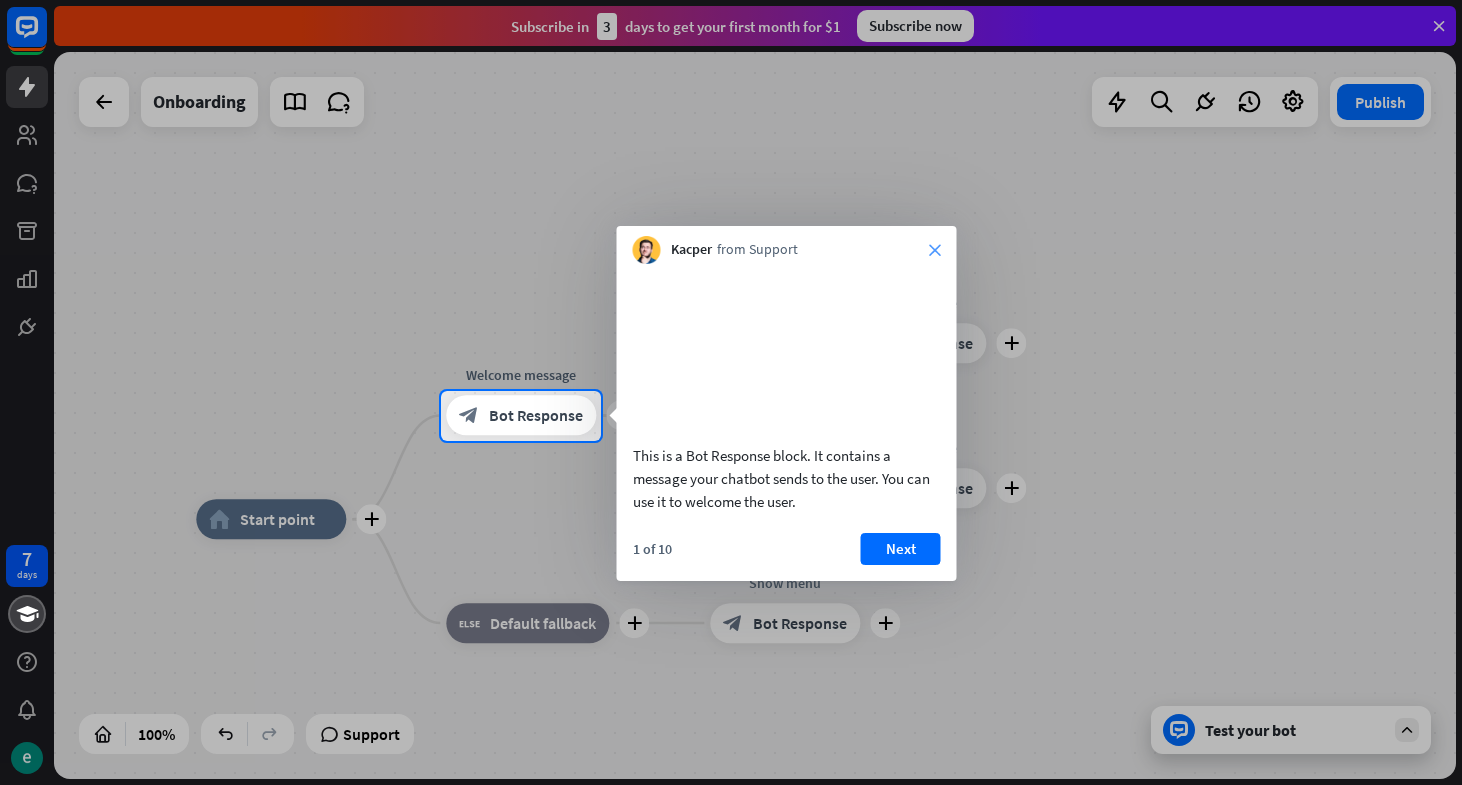 click on "close" at bounding box center [935, 250] 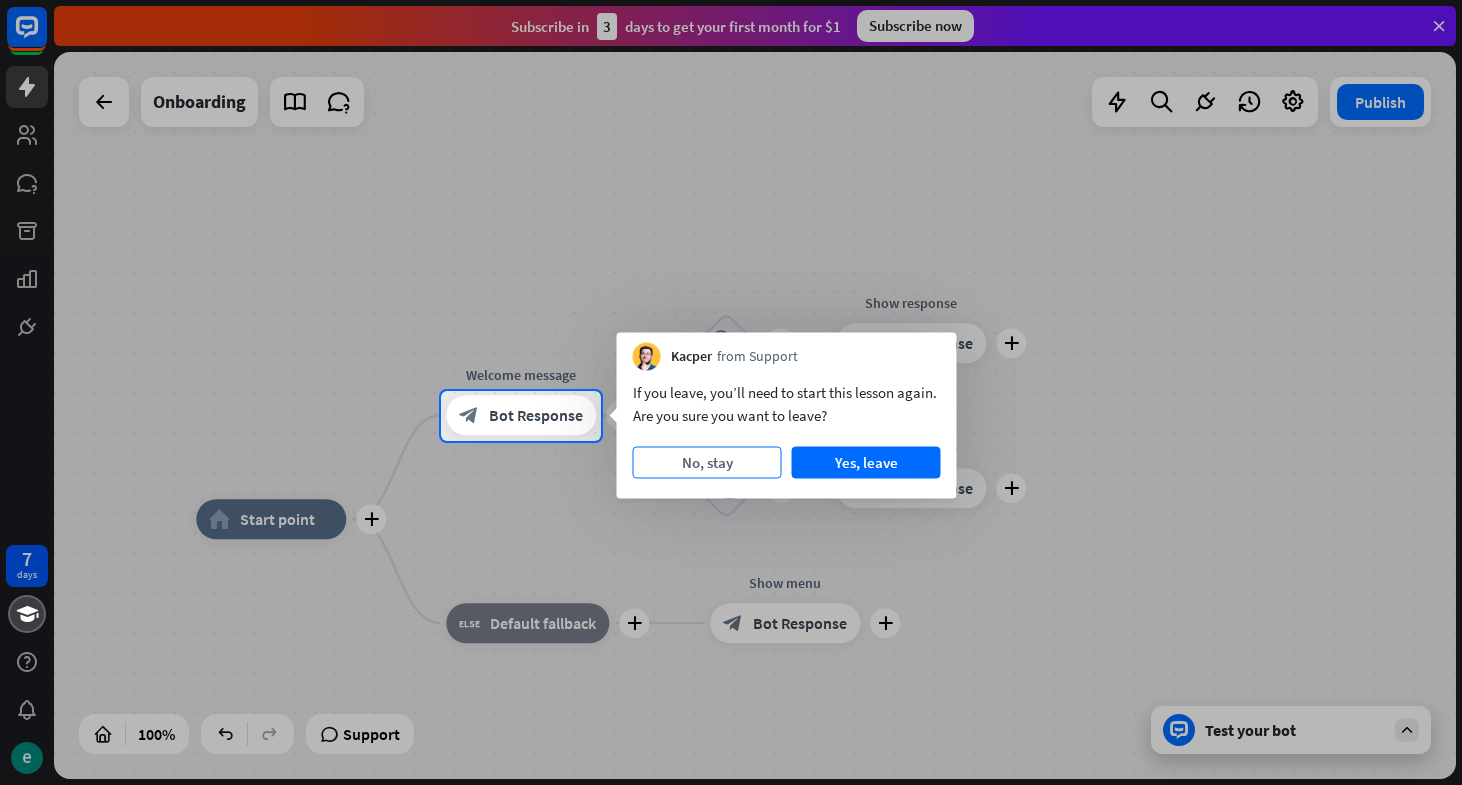 click on "No, stay" at bounding box center [707, 463] 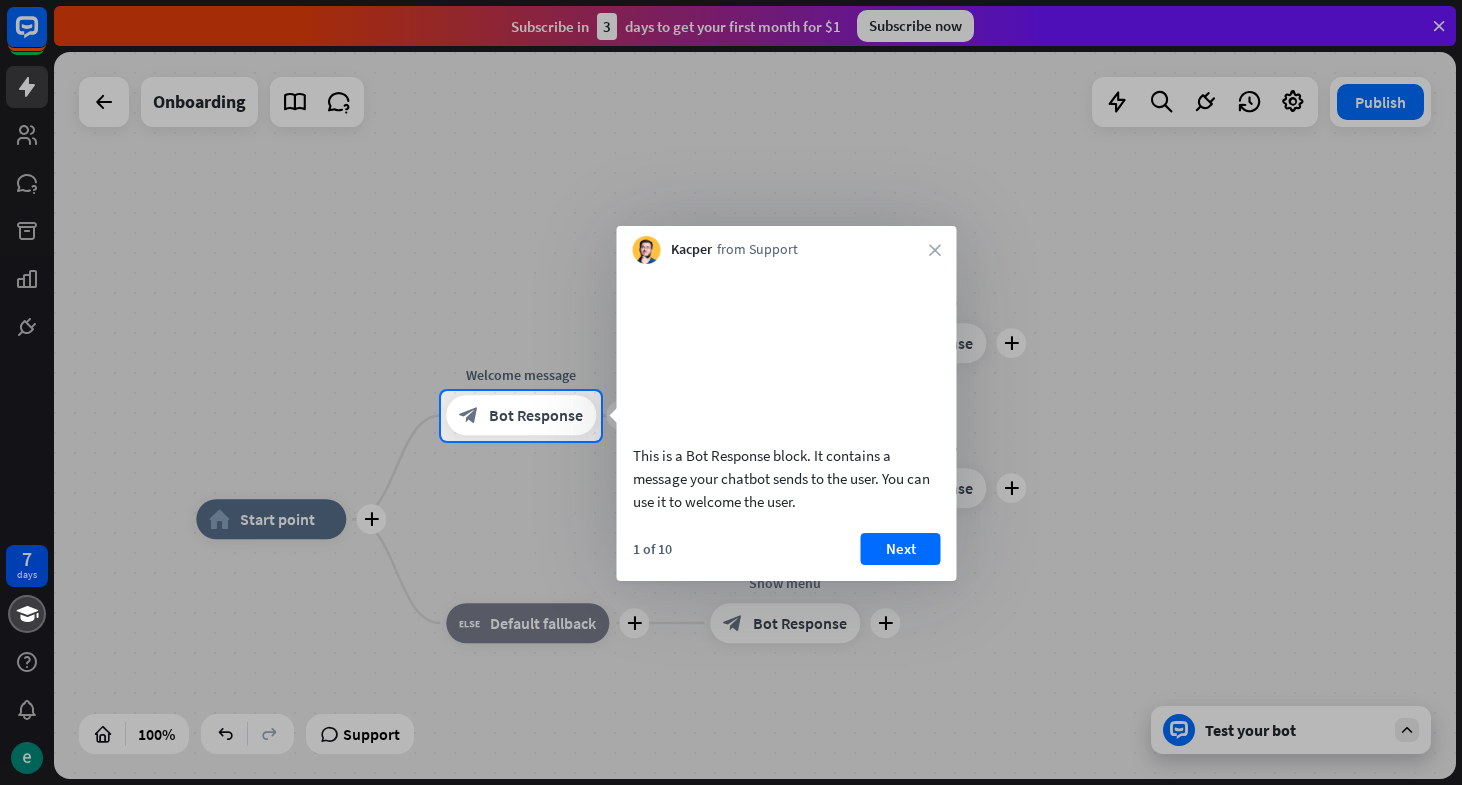 click on "Kacper
from Support
close" at bounding box center (787, 245) 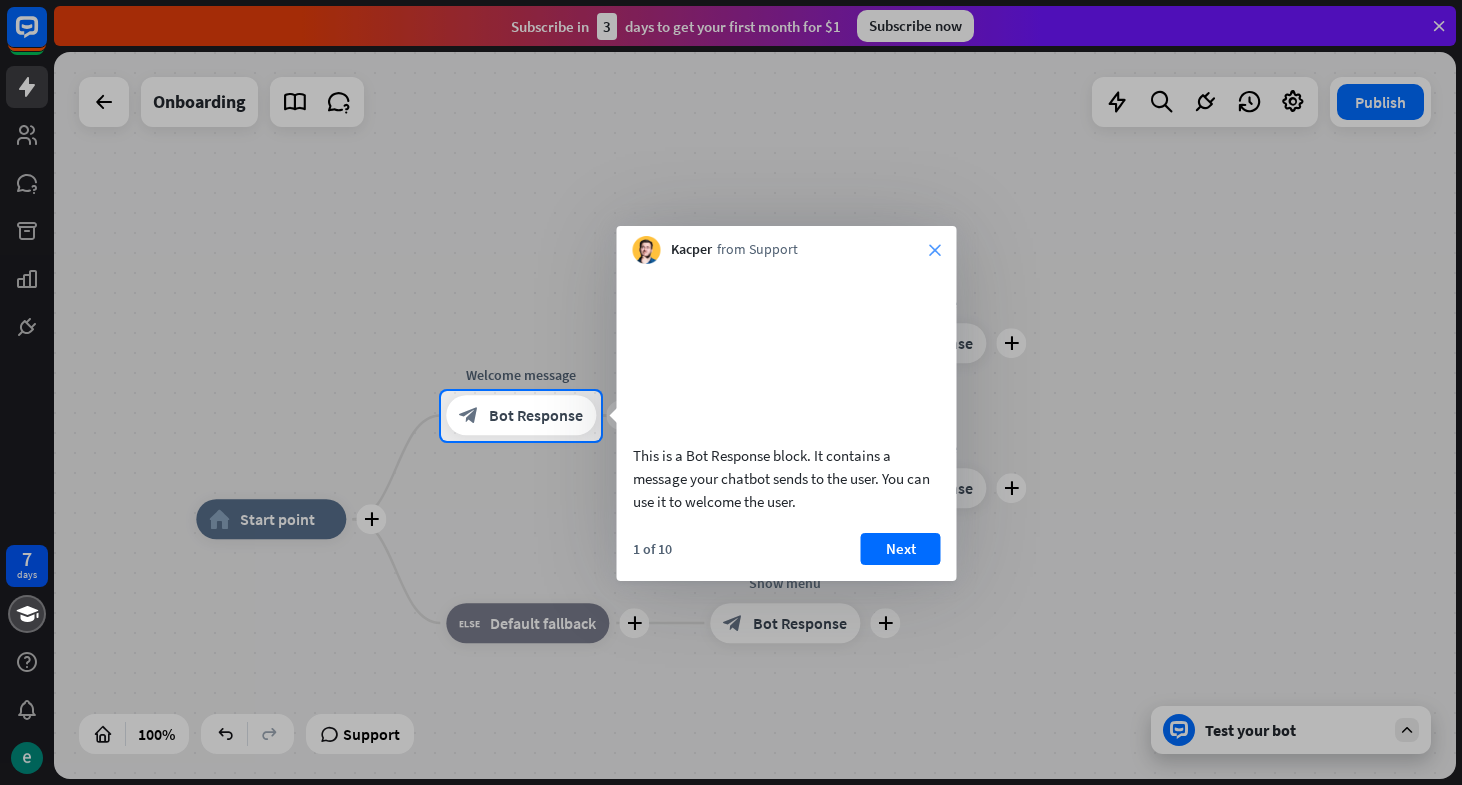 click on "close" at bounding box center [935, 250] 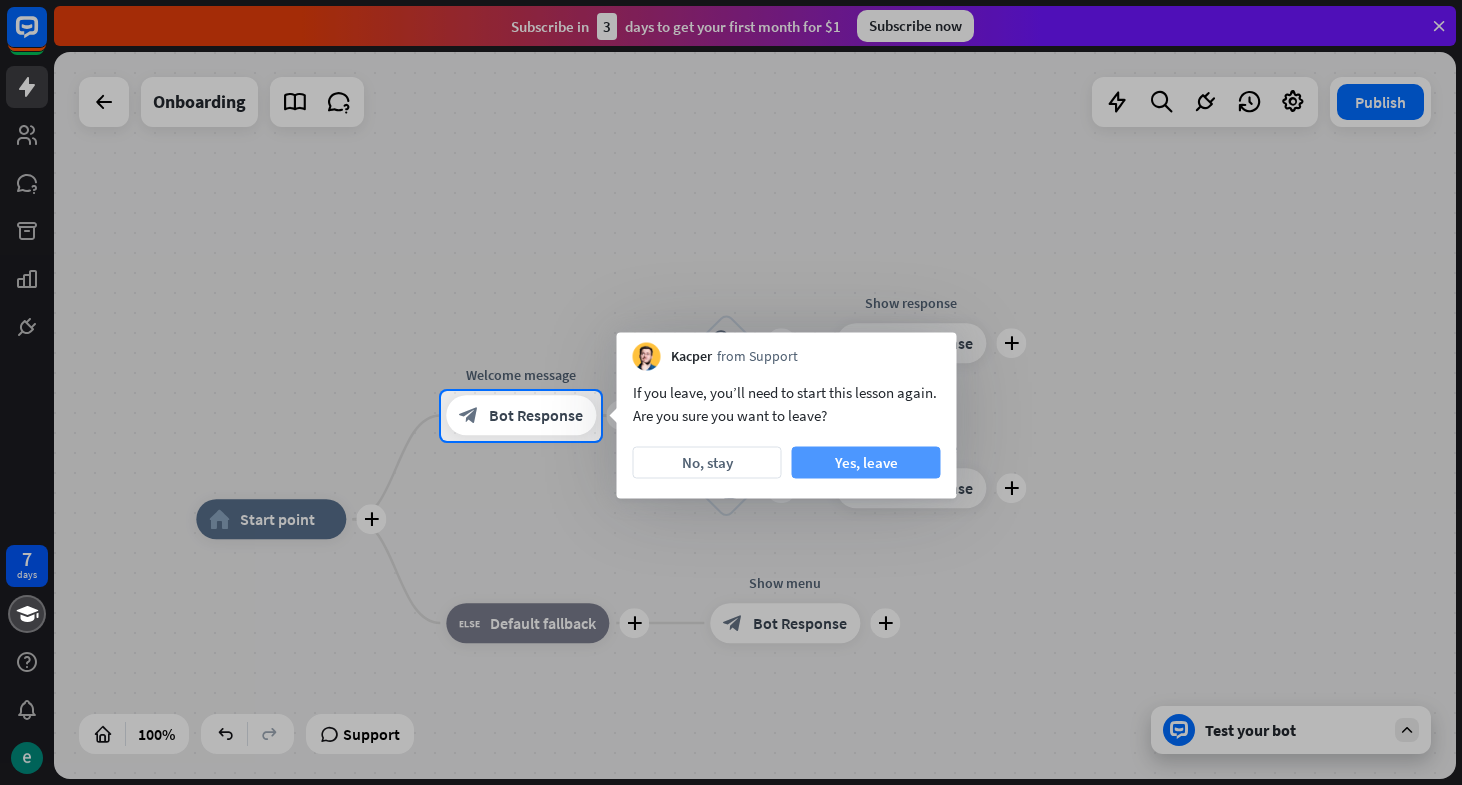 click on "Yes, leave" at bounding box center [866, 463] 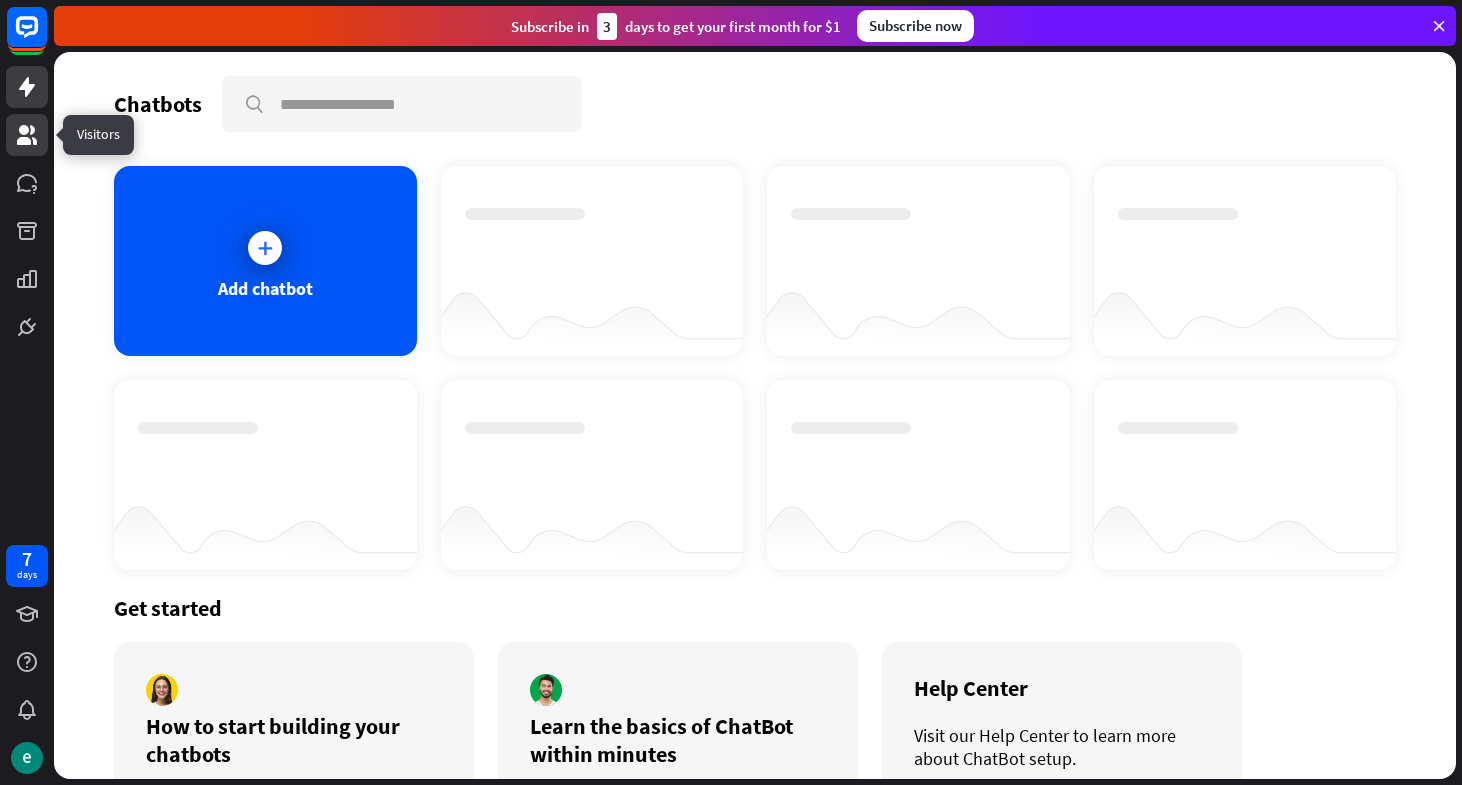 click at bounding box center [27, 135] 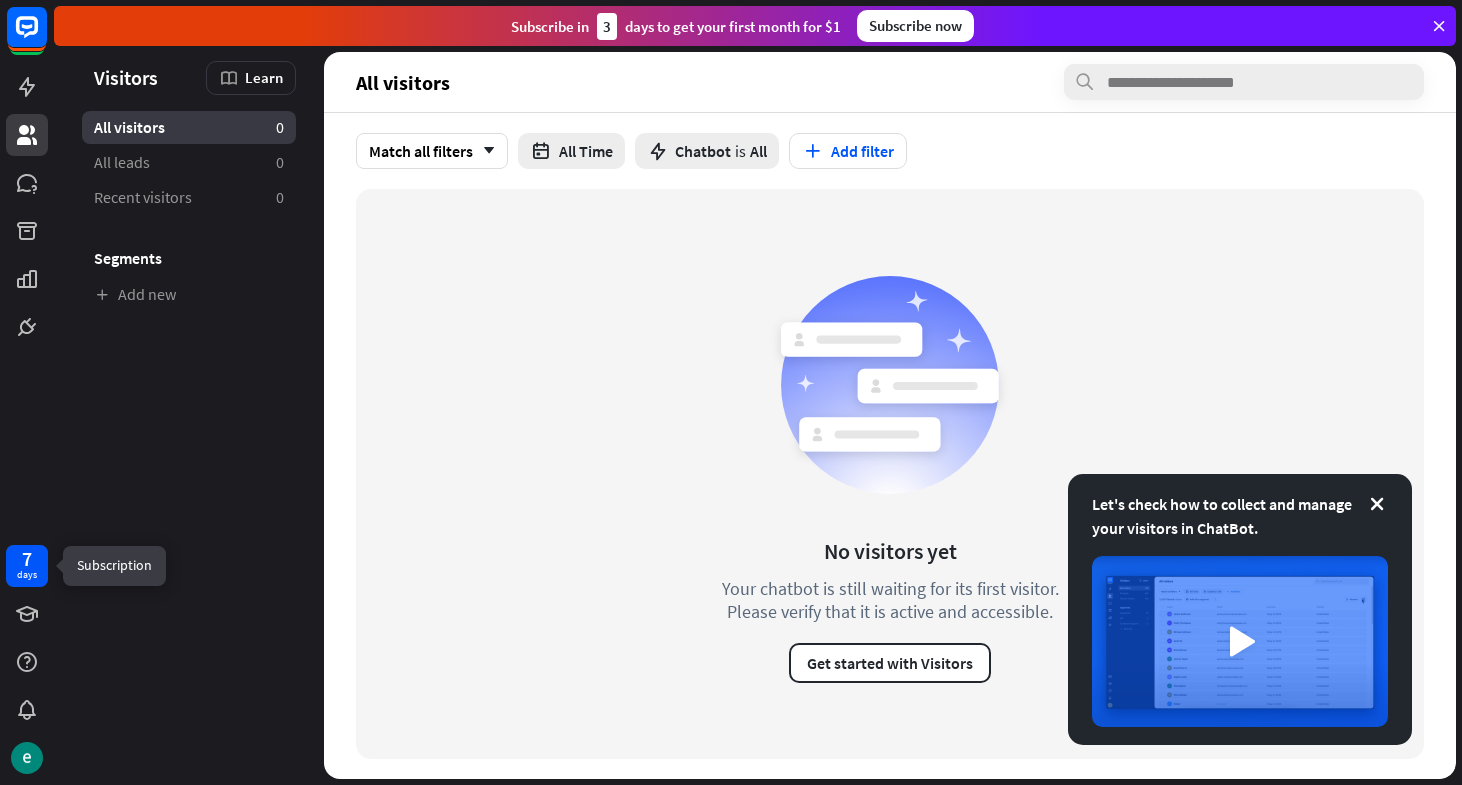 click on "7   days" at bounding box center (27, 566) 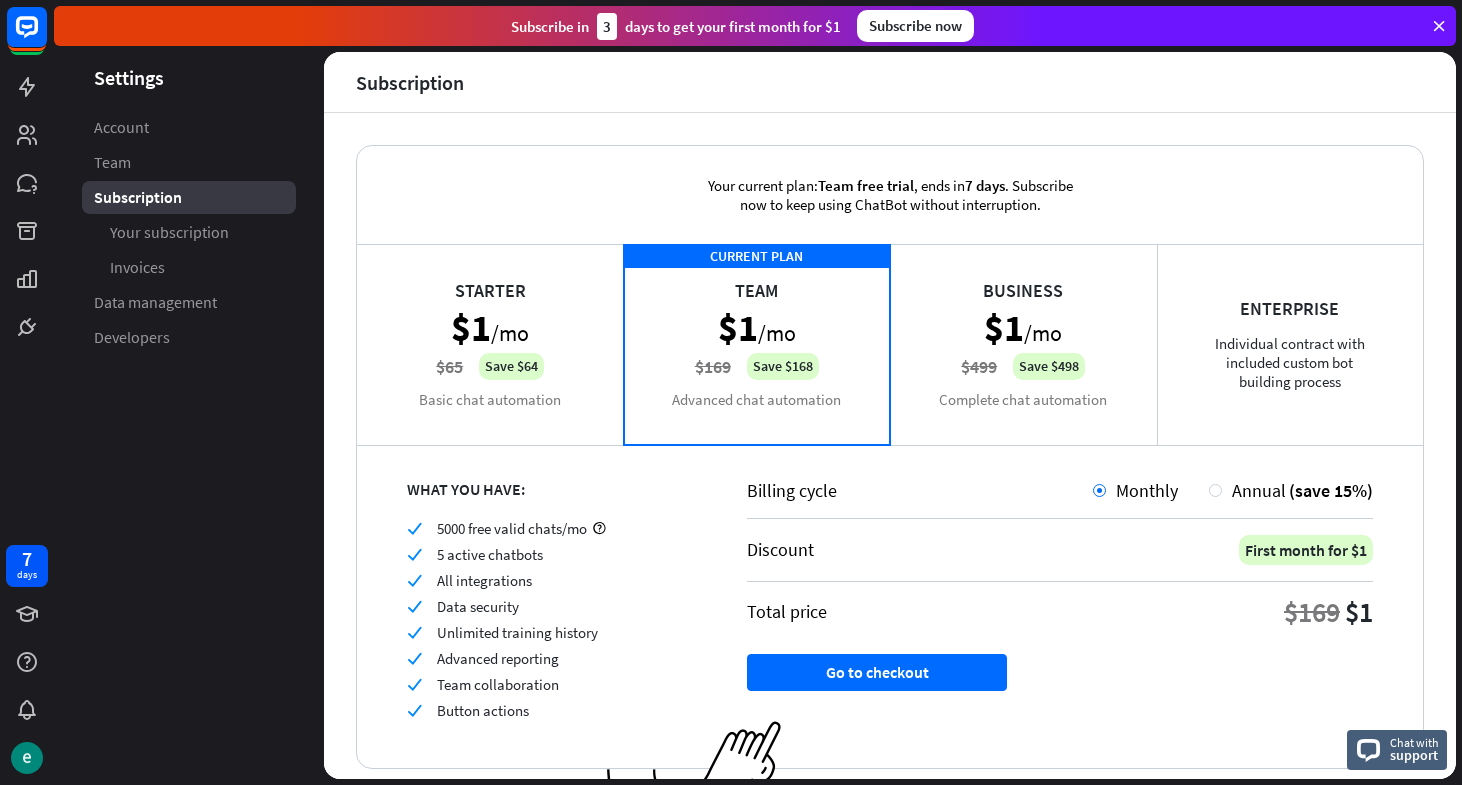 click on "Starter
$1   /mo   $65   Save $64
Basic chat automation" at bounding box center (490, 344) 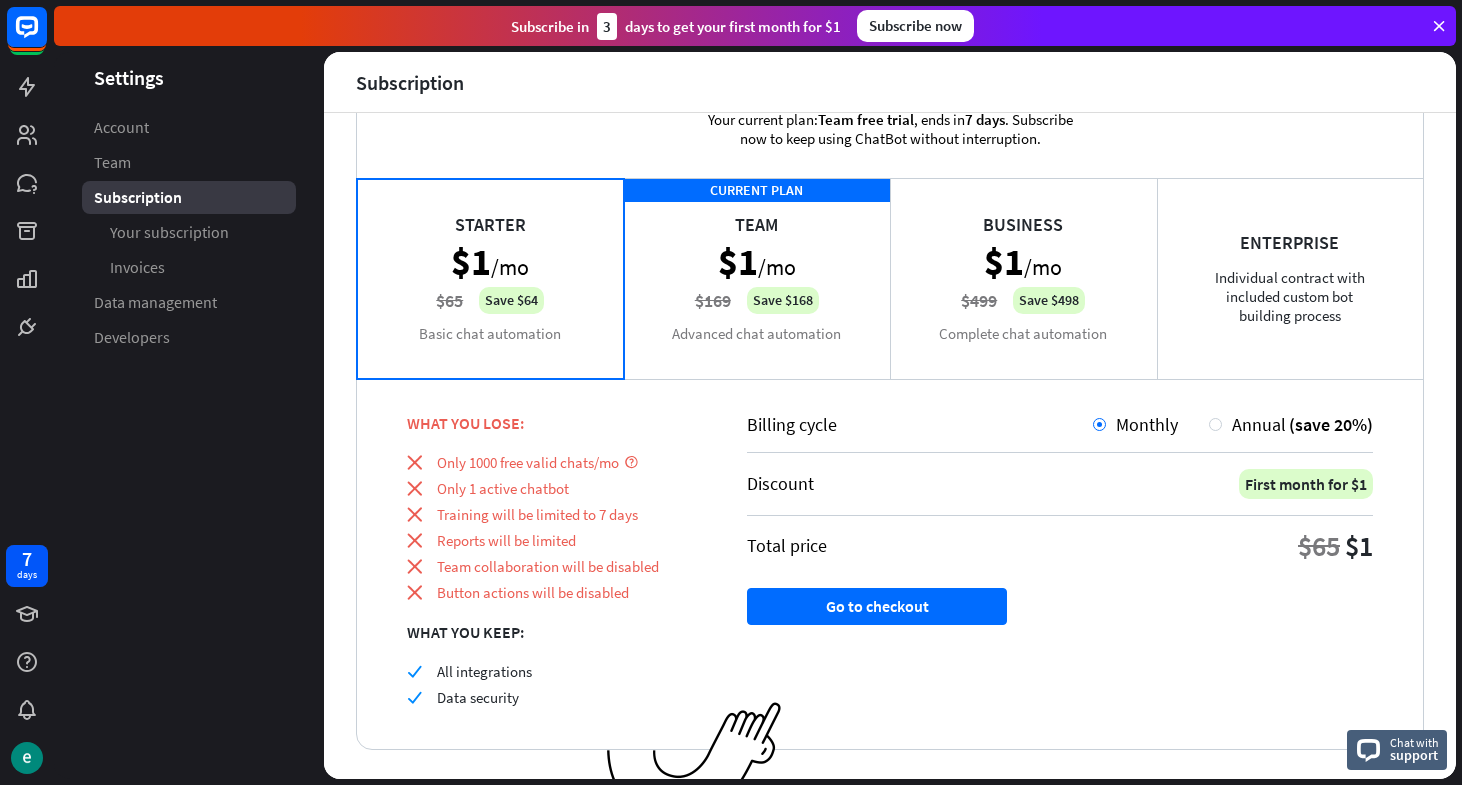 click on "CURRENT PLAN
Team
$1   /mo   $169   Save $168
Advanced chat automation" at bounding box center [757, 278] 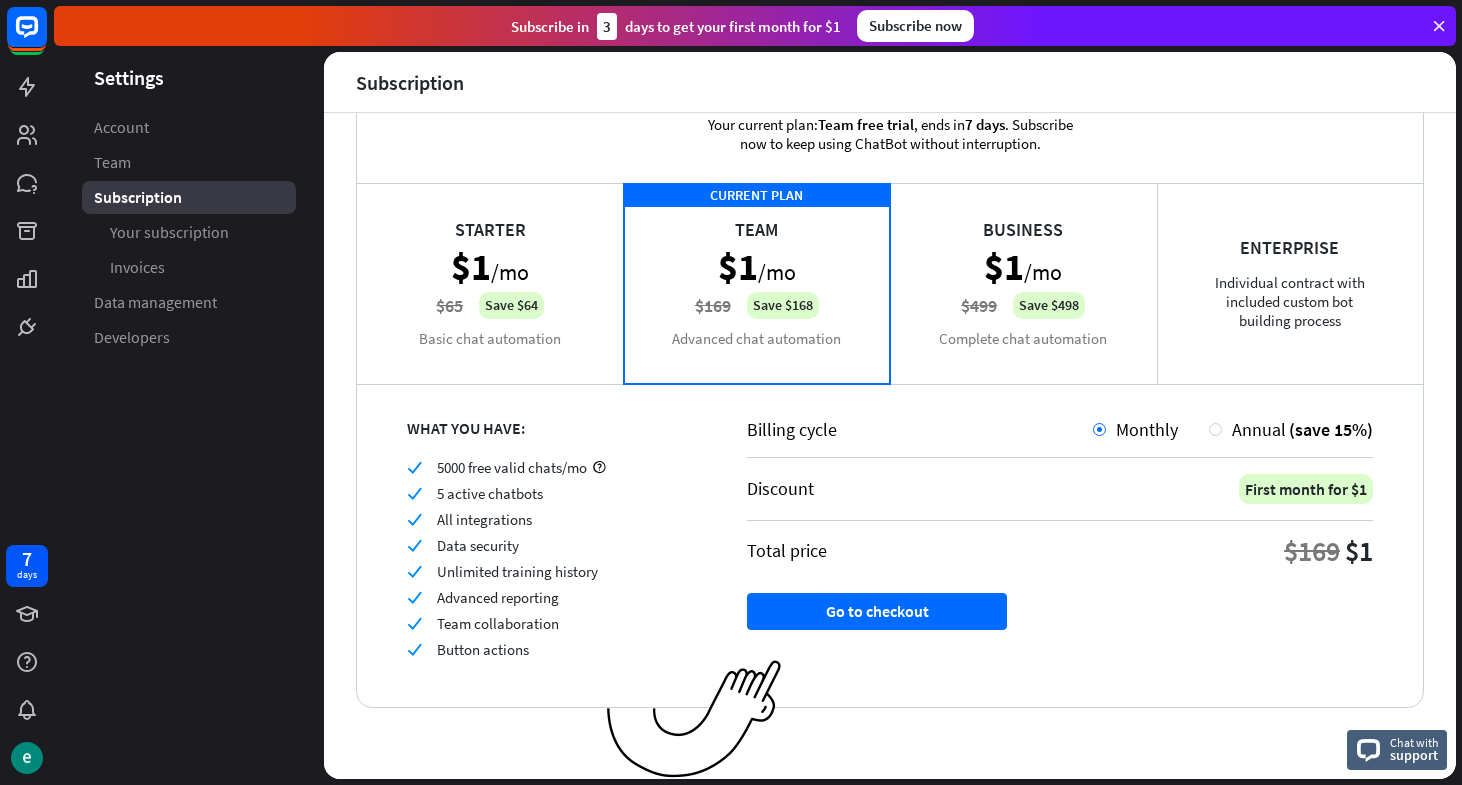 scroll, scrollTop: 61, scrollLeft: 0, axis: vertical 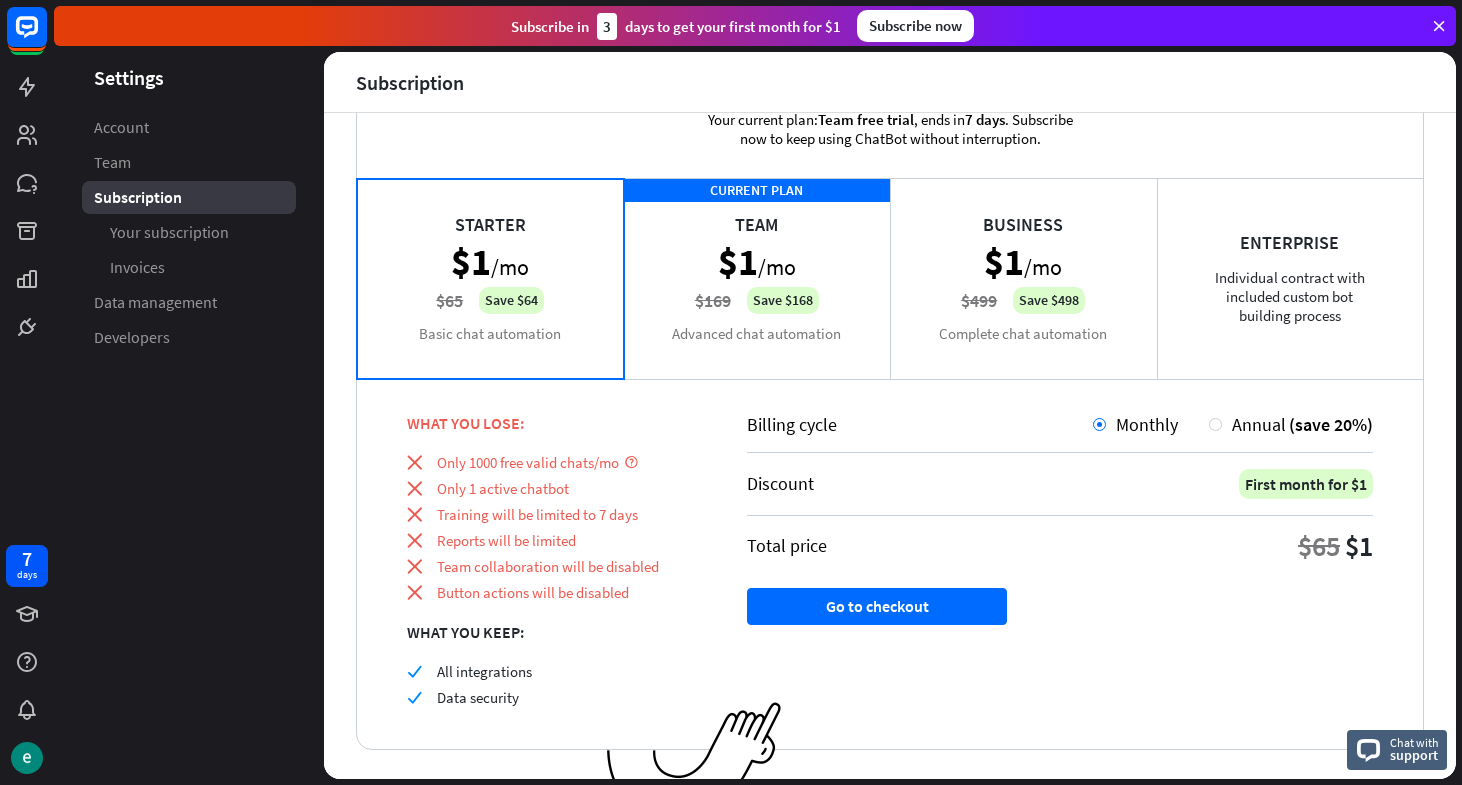click on "CURRENT PLAN
Team
$1   /mo   $169   Save $168
Advanced chat automation" at bounding box center [757, 278] 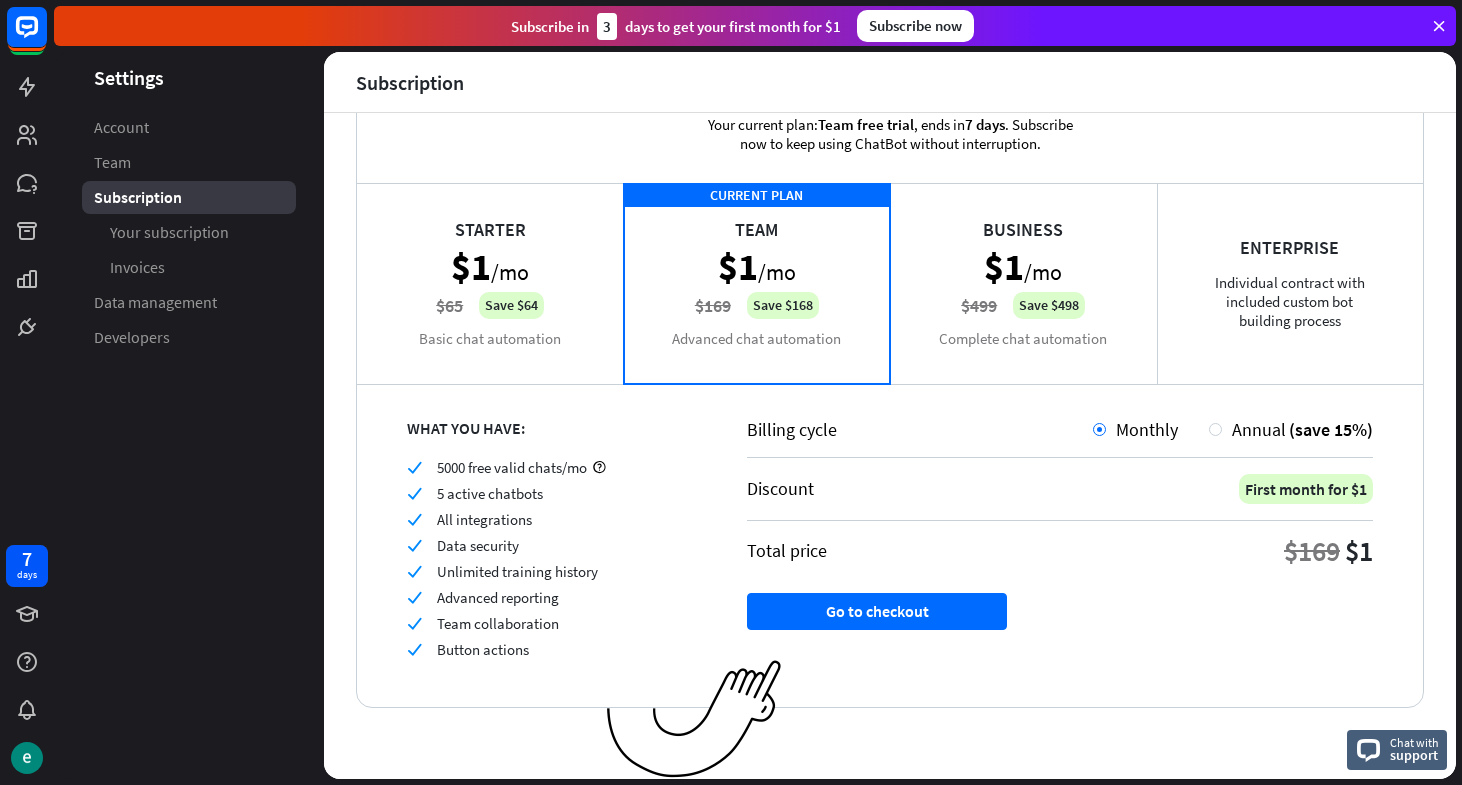 scroll, scrollTop: 61, scrollLeft: 0, axis: vertical 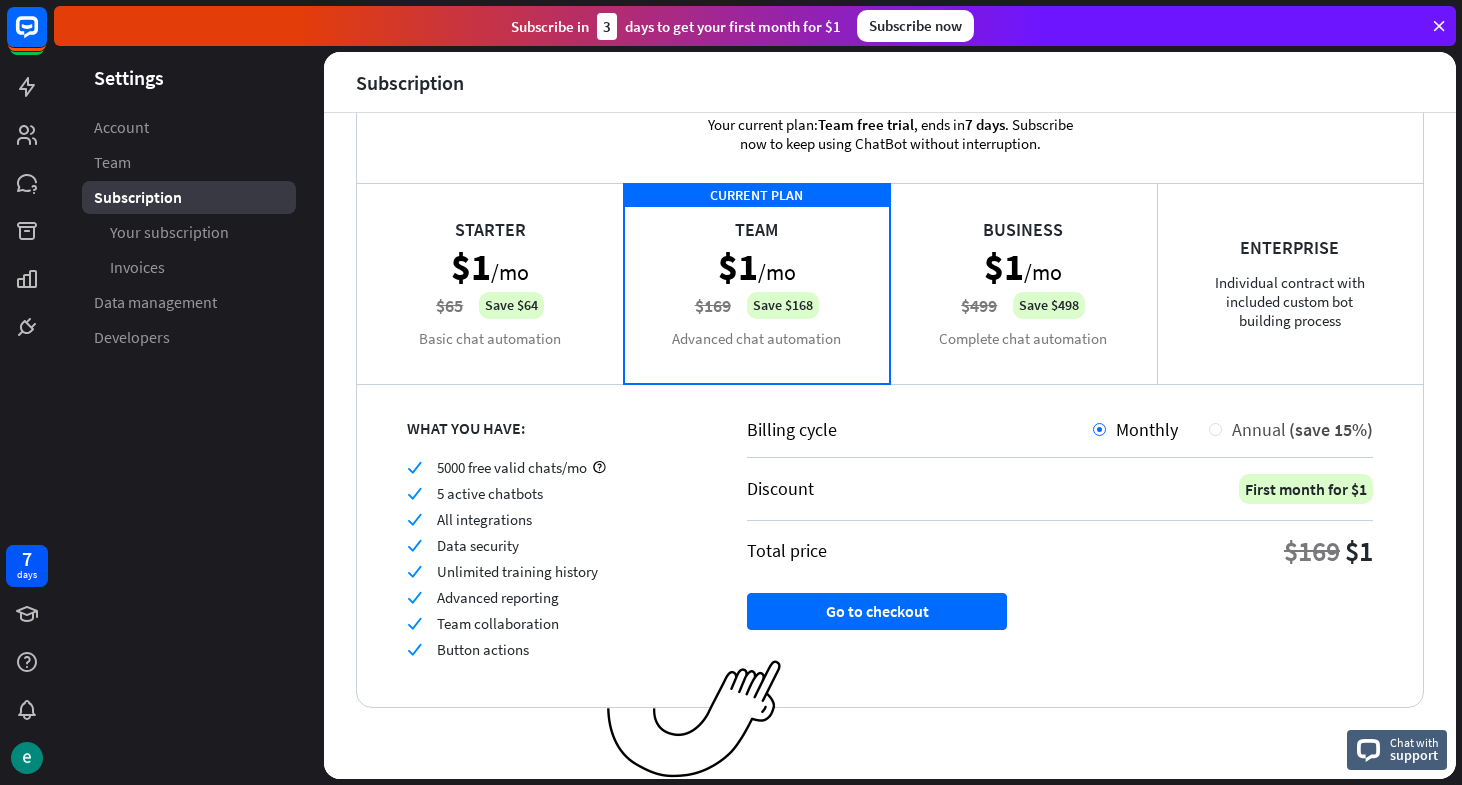 click at bounding box center (1215, 429) 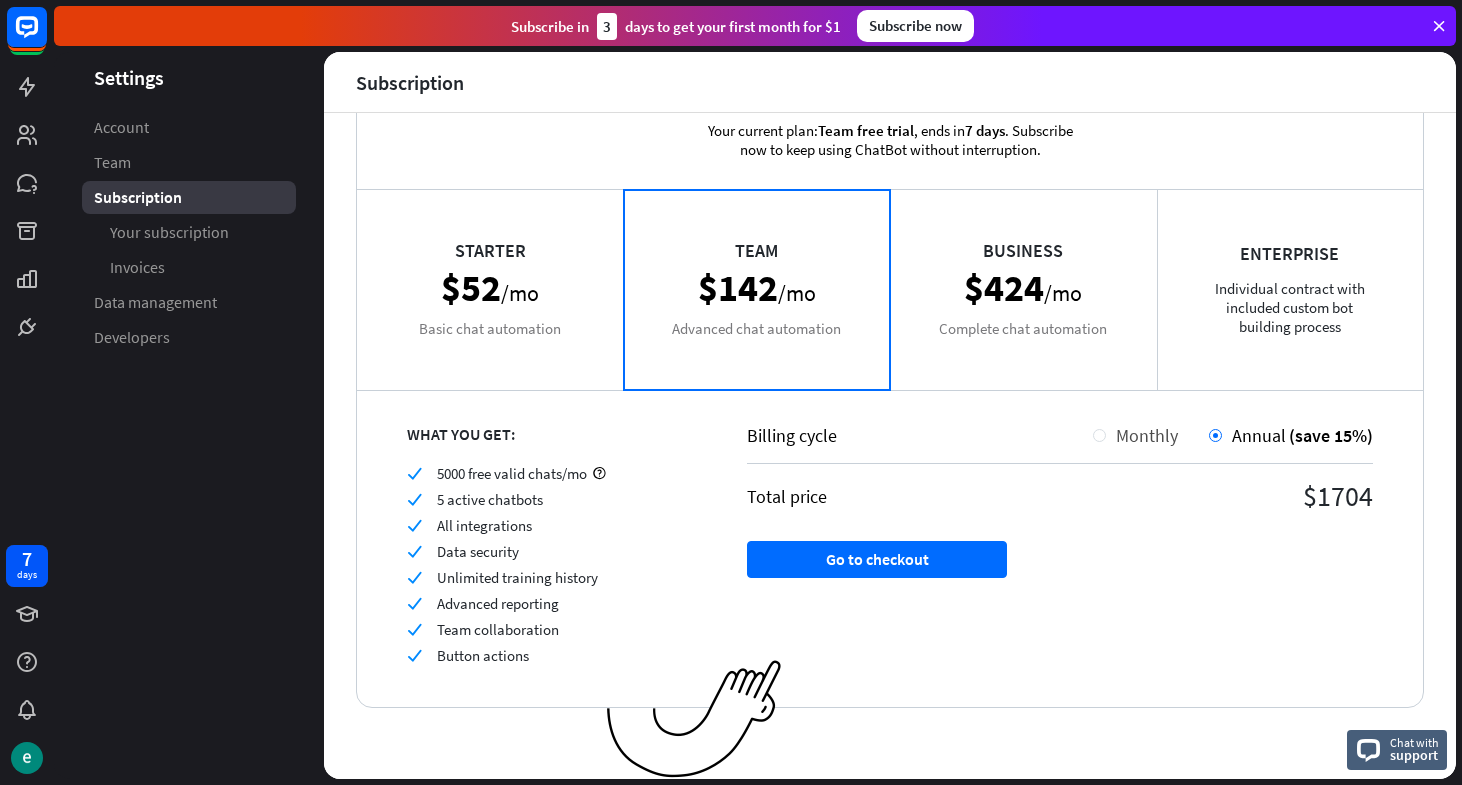 click on "Monthly" at bounding box center (1147, 435) 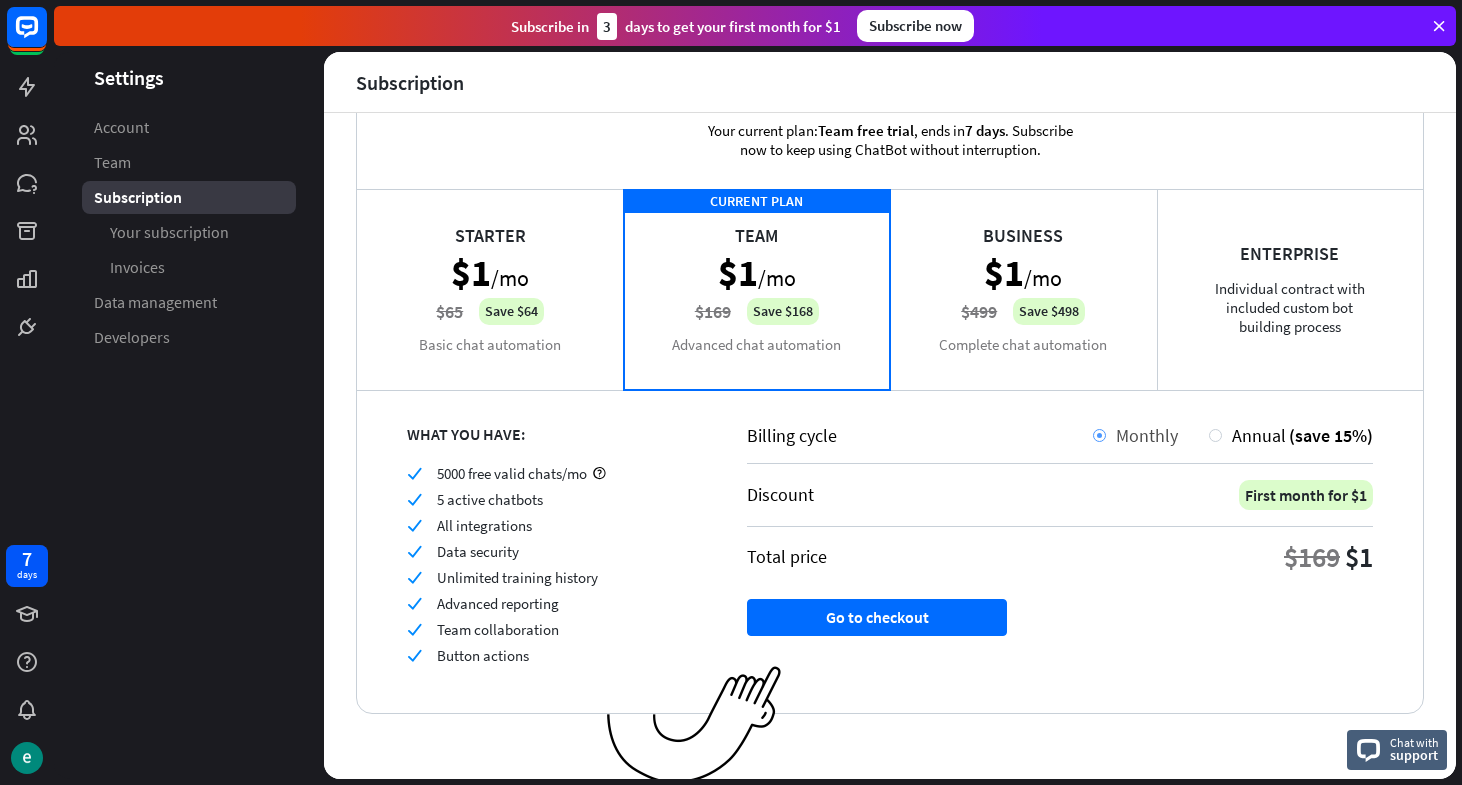scroll, scrollTop: 61, scrollLeft: 0, axis: vertical 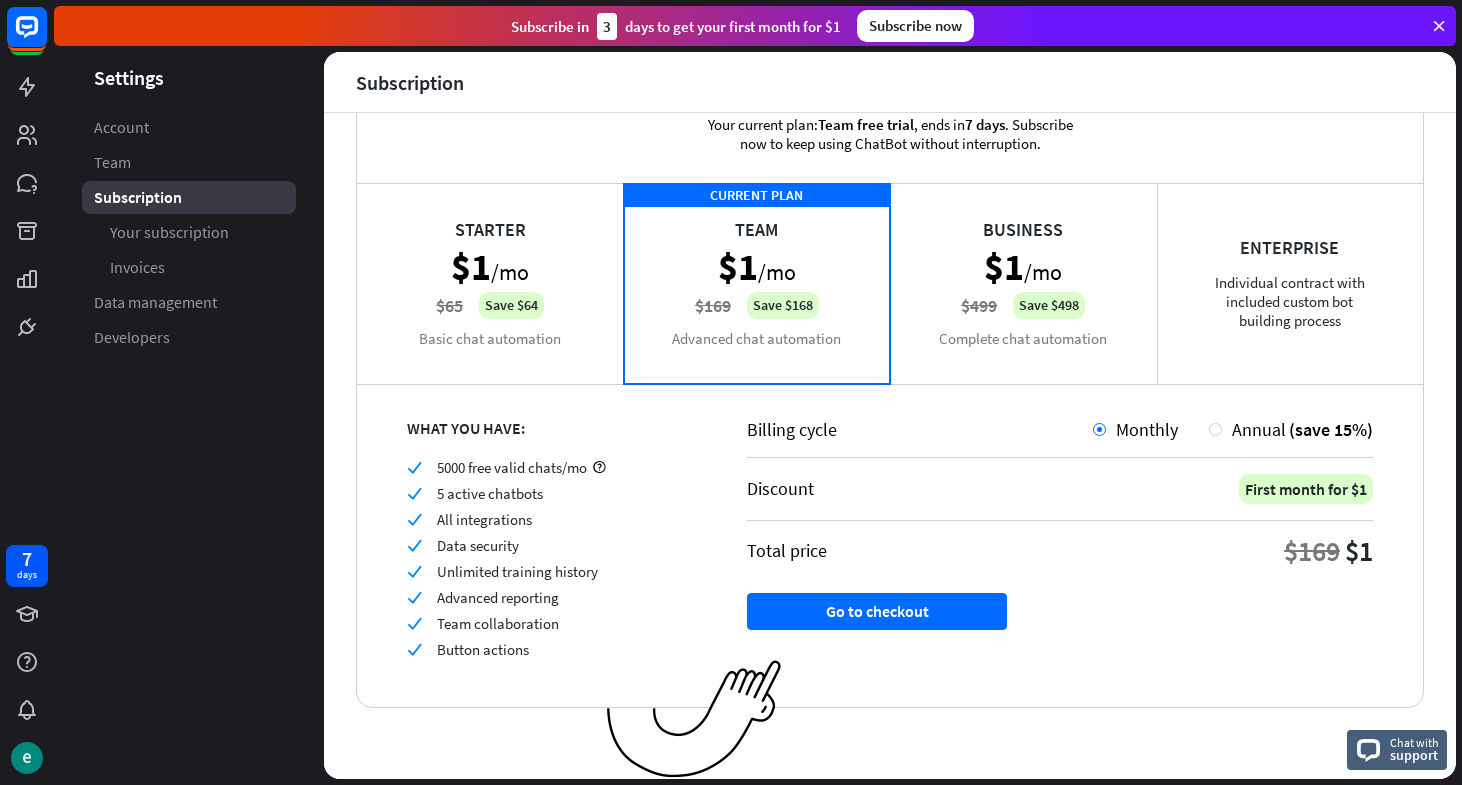 click on "Enterprise
Individual contract with included custom bot building process" at bounding box center [1290, 283] 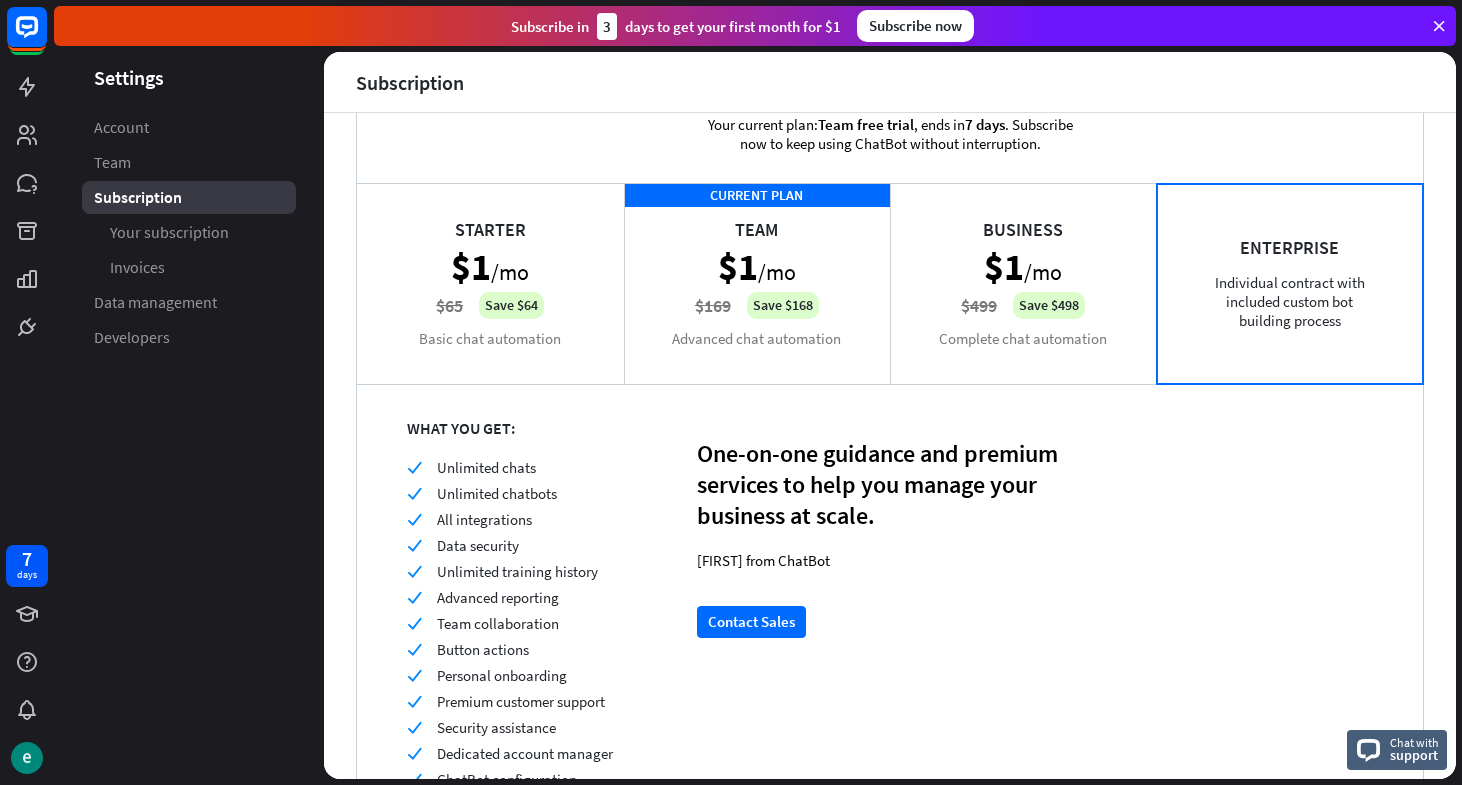 scroll, scrollTop: 66, scrollLeft: 0, axis: vertical 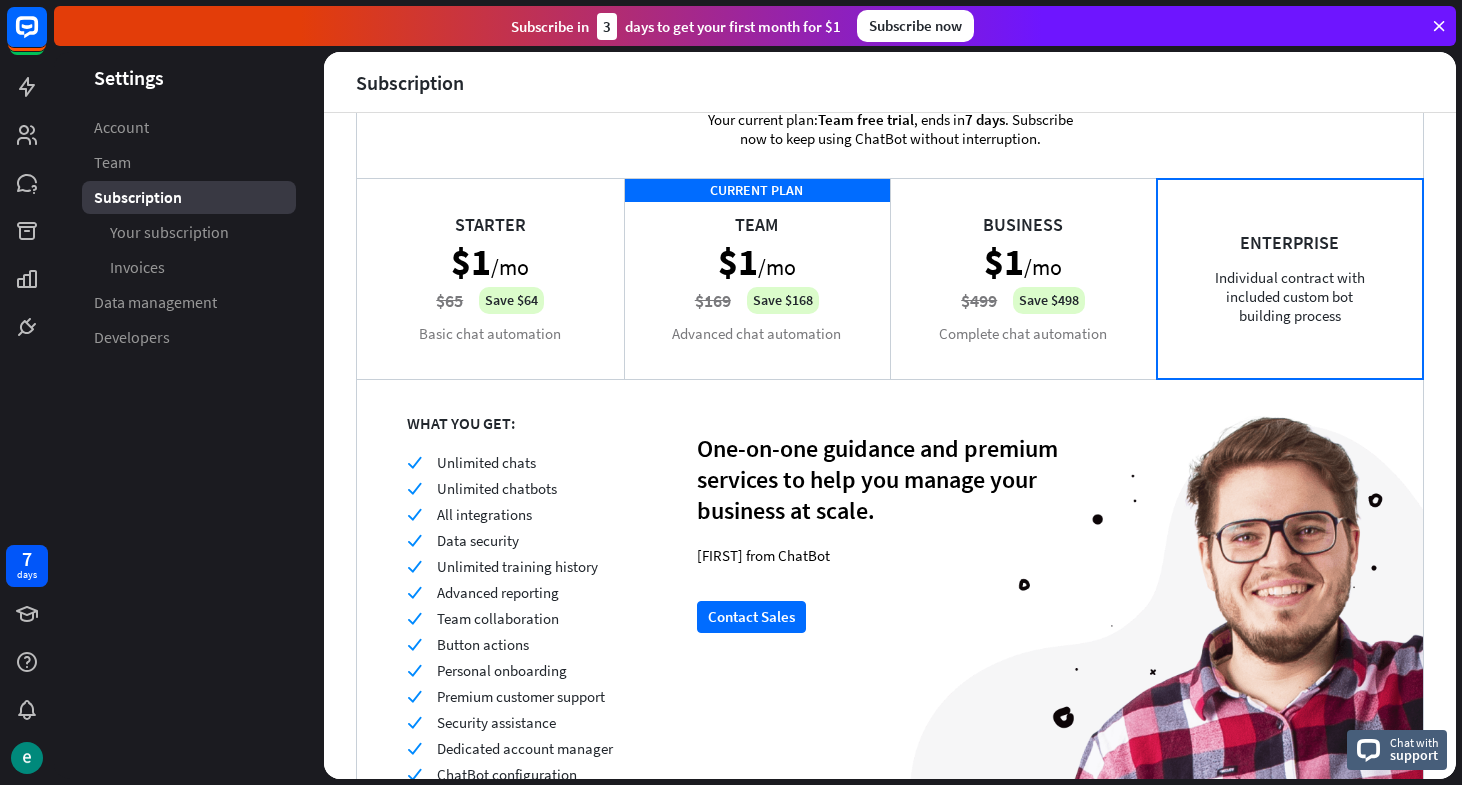 click on "Business
$1   /mo   $499   Save $498
Complete chat automation" at bounding box center [1023, 278] 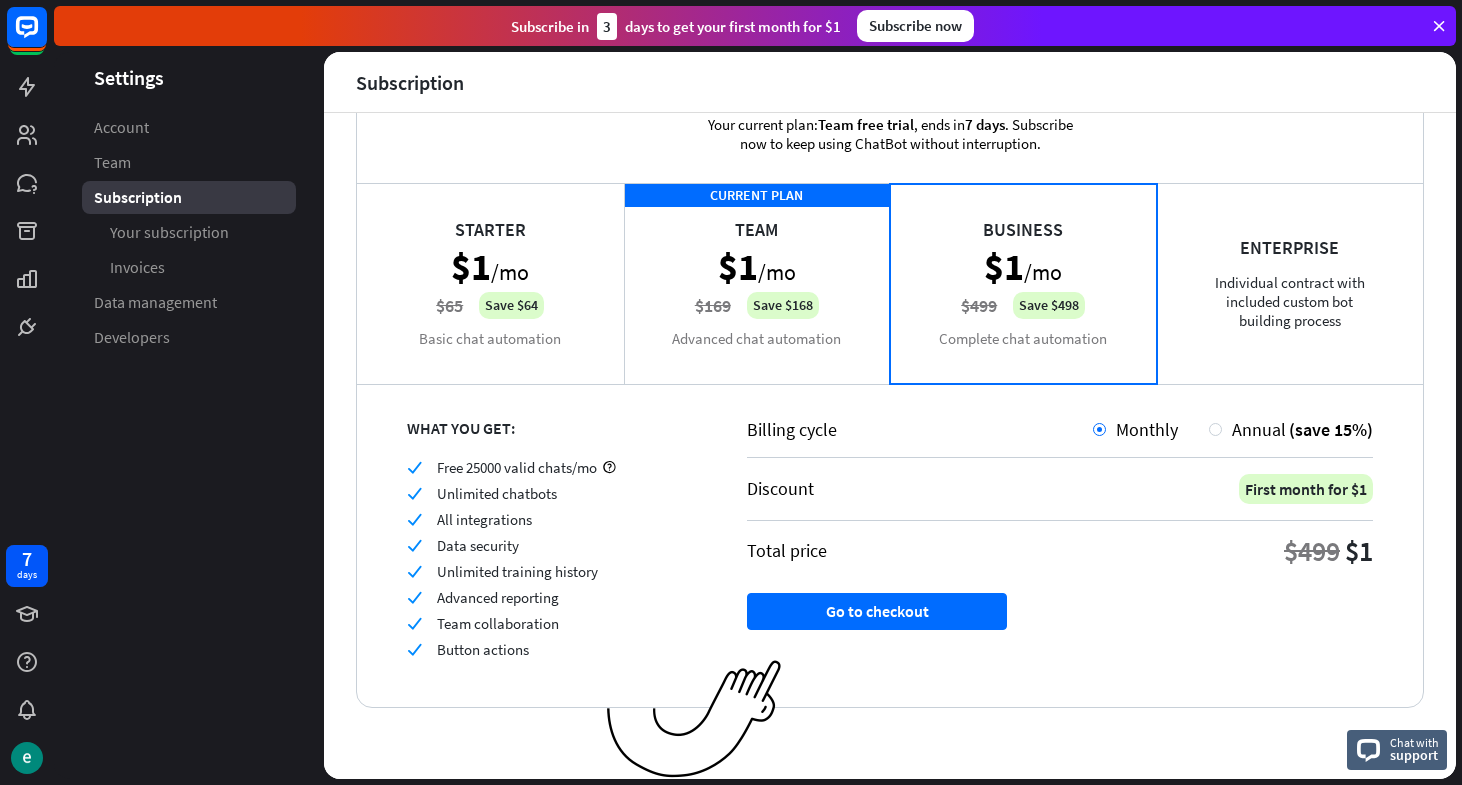 click on "CURRENT PLAN
Team
$1   /mo   $169   Save $168
Advanced chat automation" at bounding box center (757, 283) 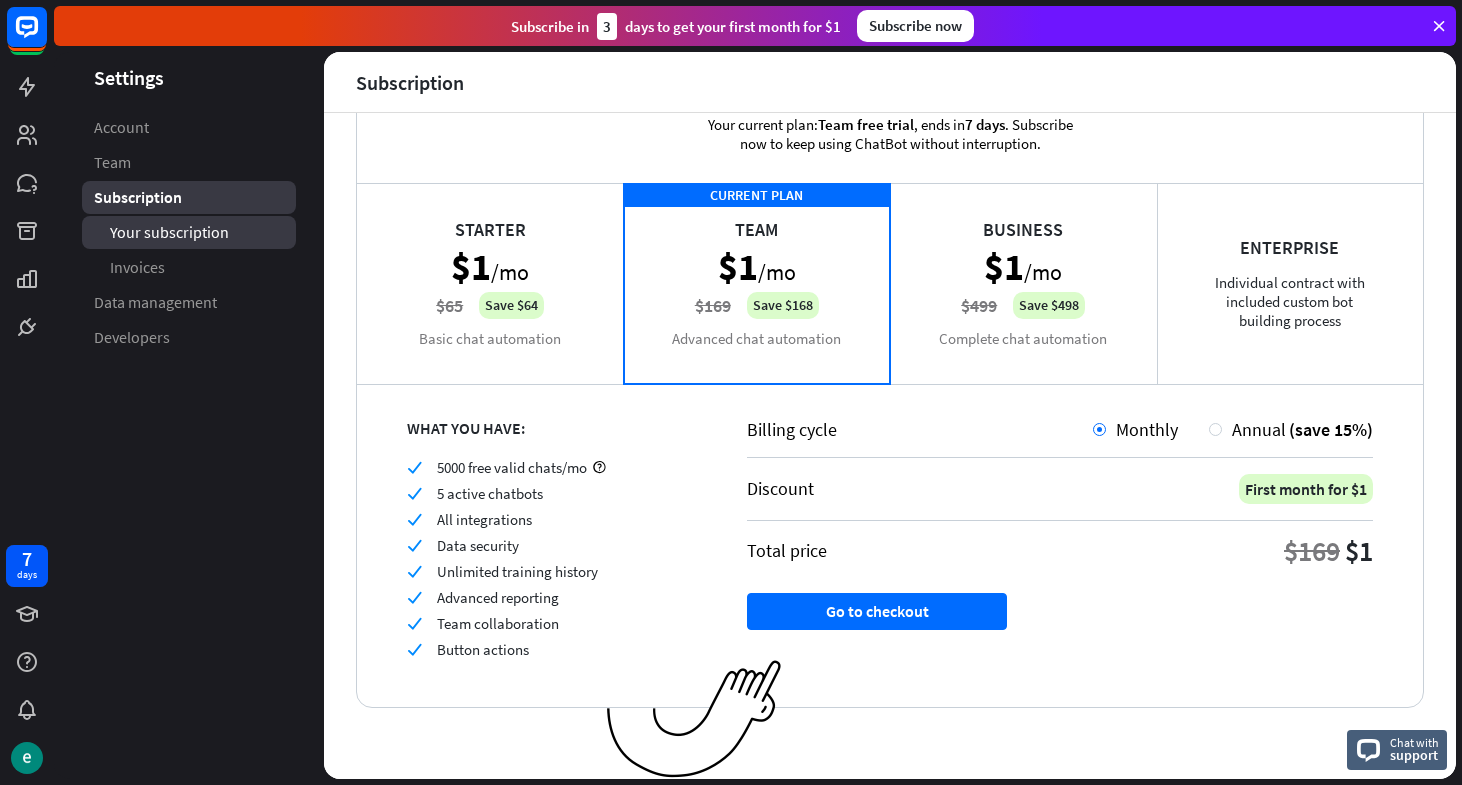 click on "Your subscription" at bounding box center [169, 232] 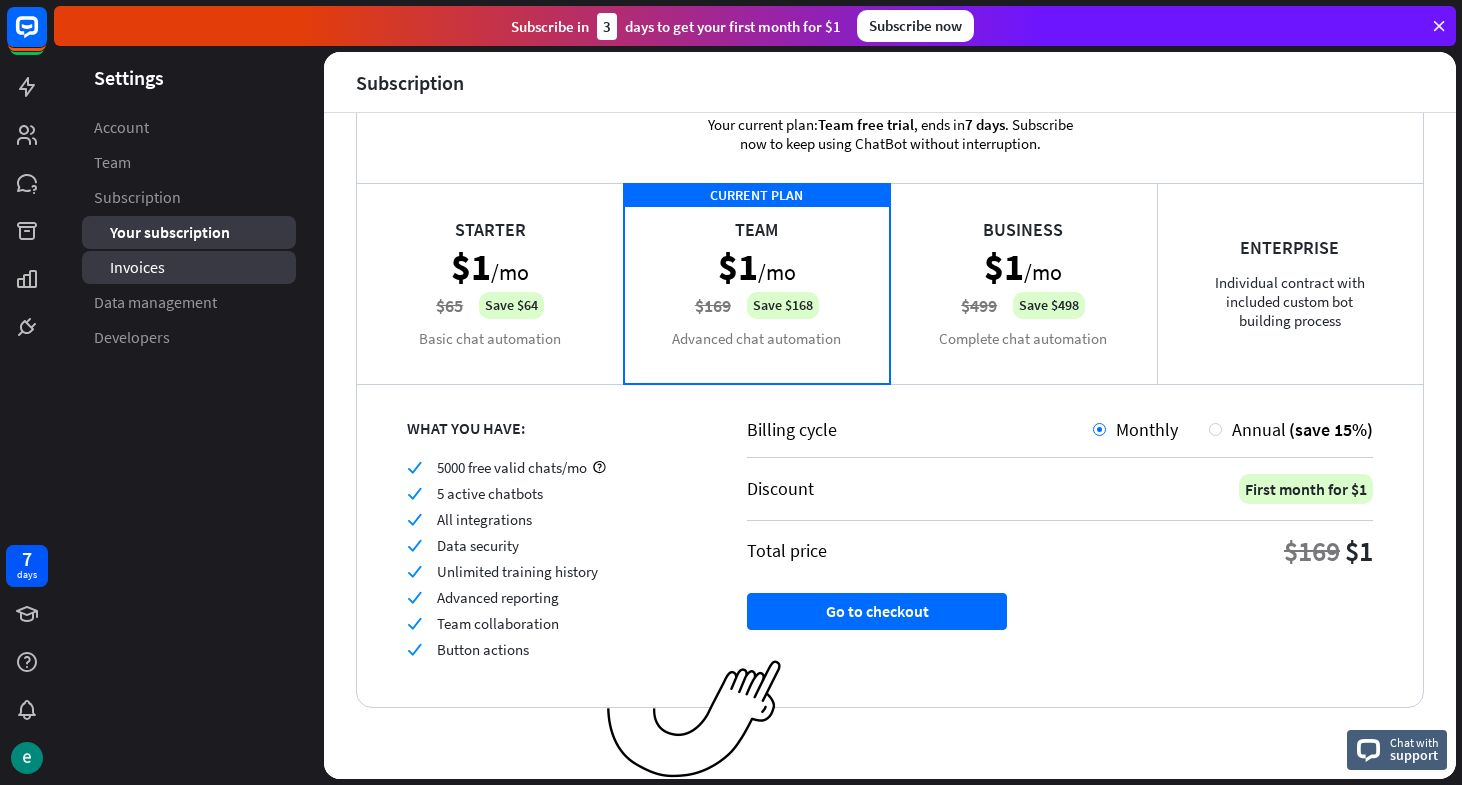 click on "Invoices" at bounding box center [189, 267] 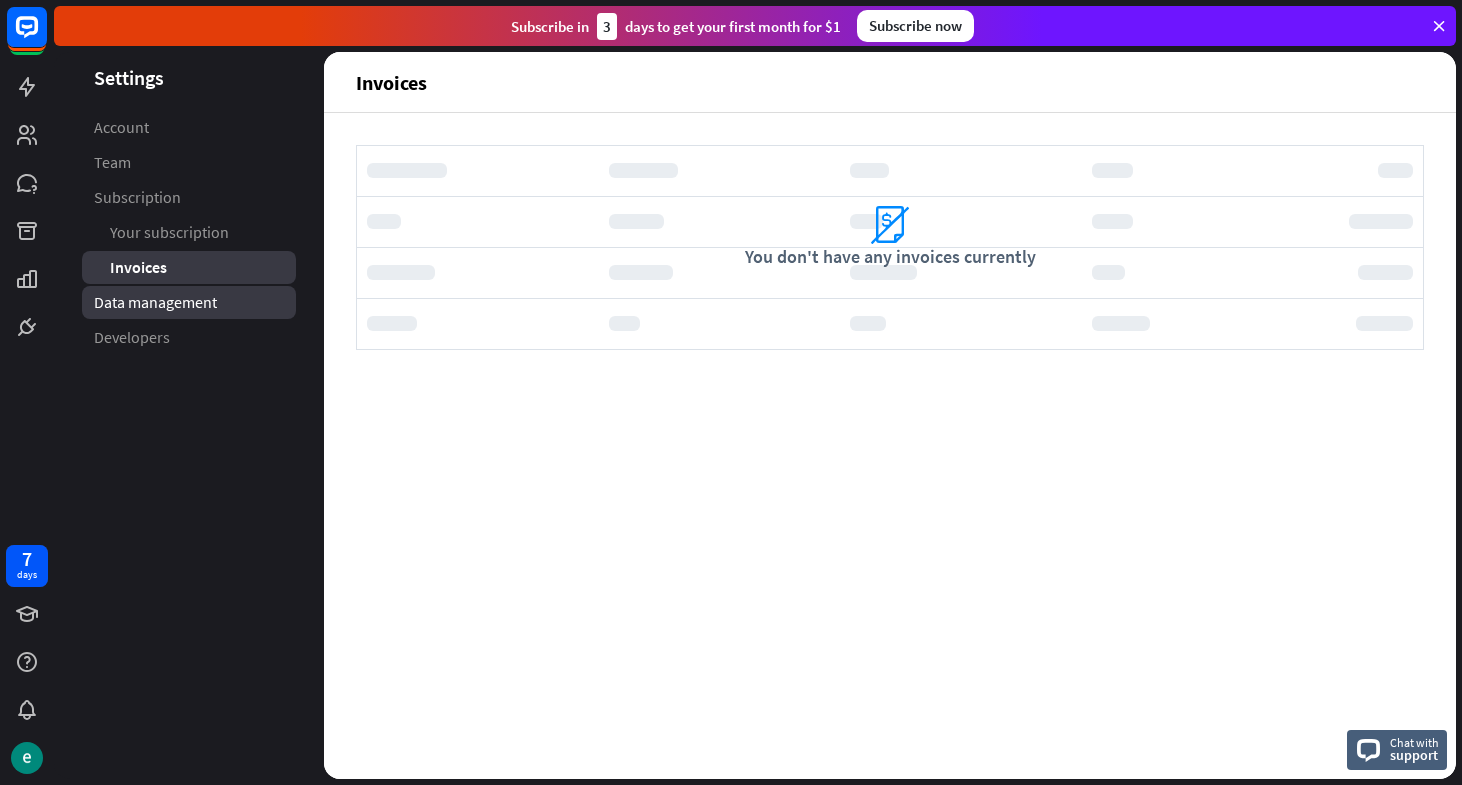 click on "Data management" at bounding box center (155, 302) 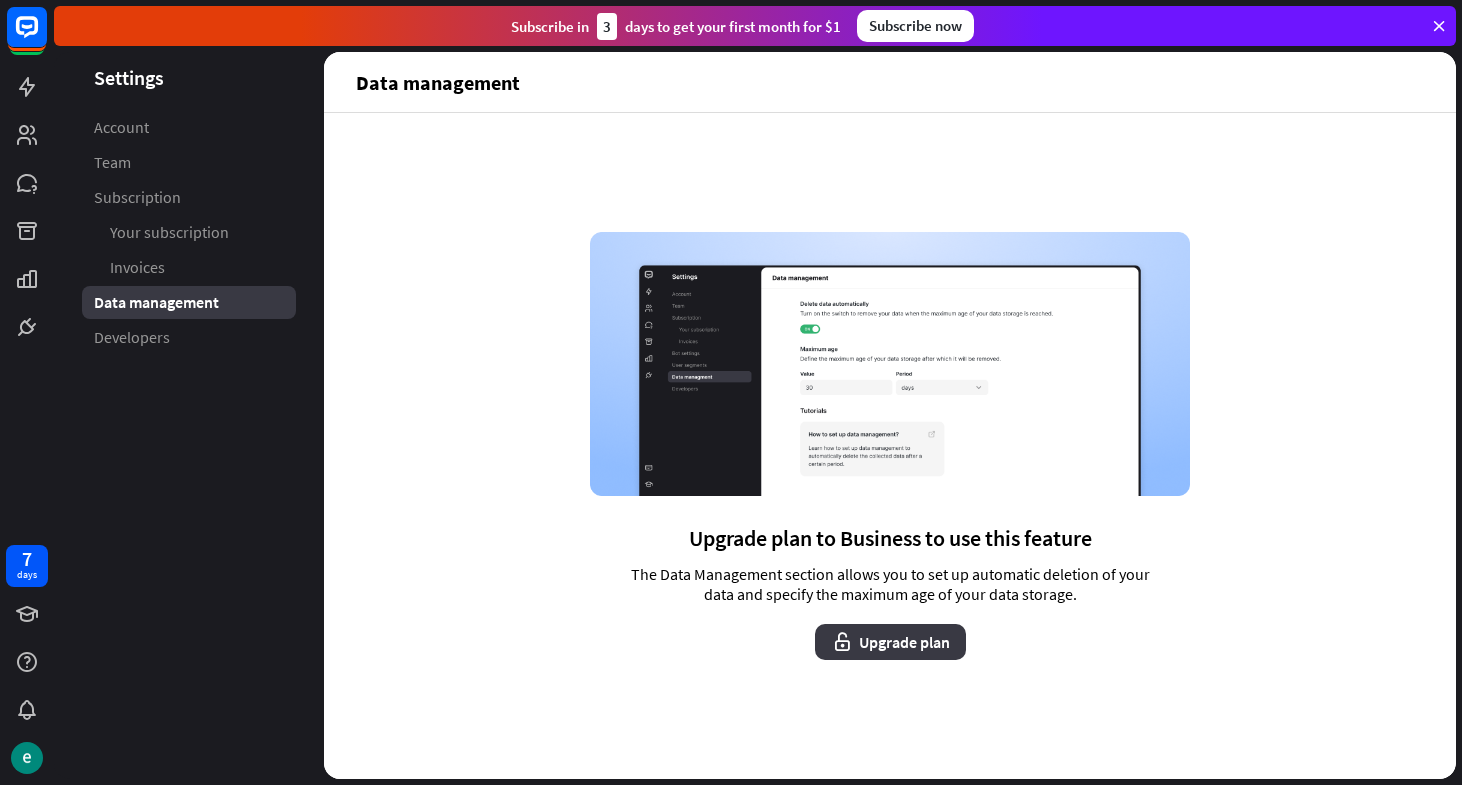 click on "Upgrade plan" at bounding box center (890, 642) 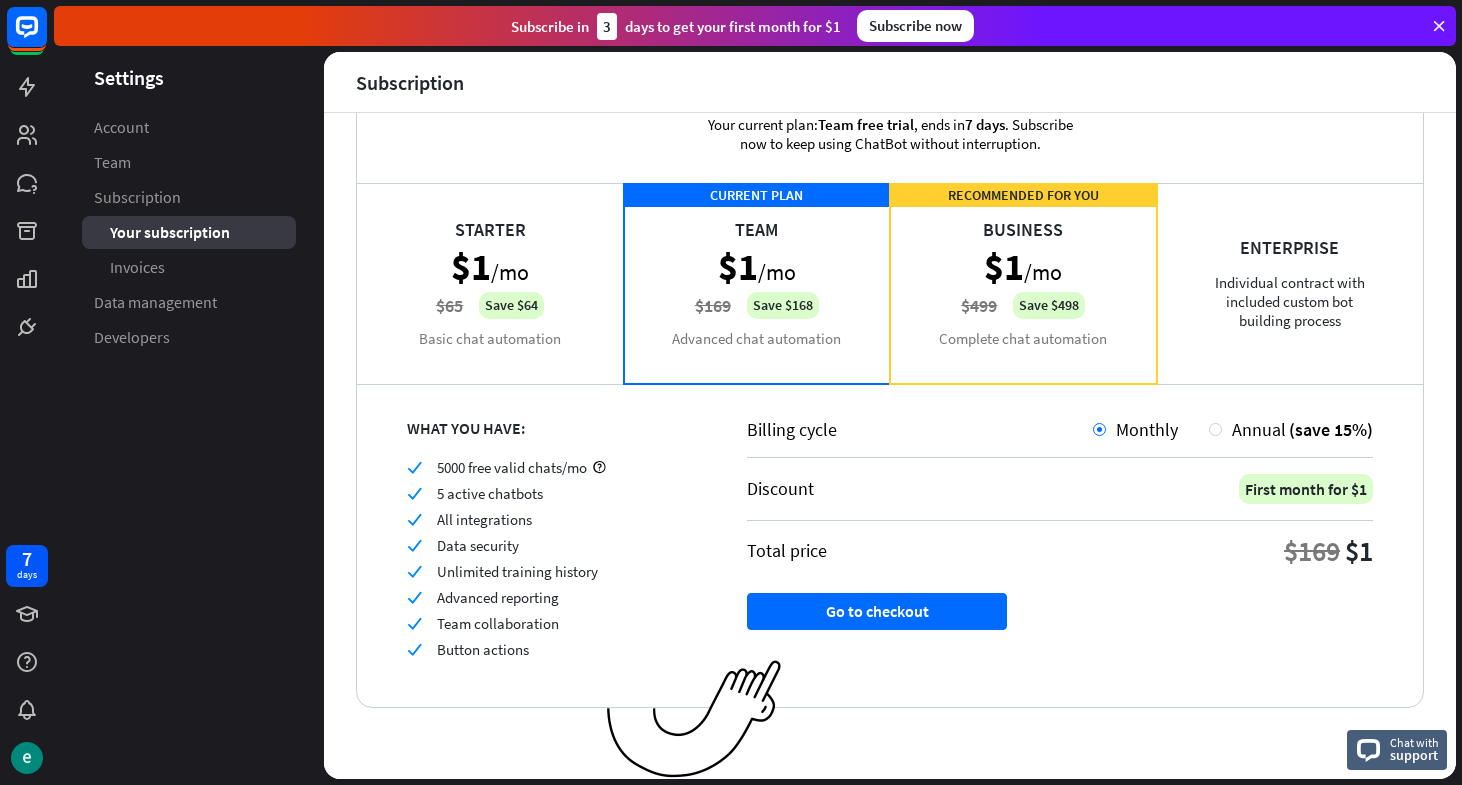 scroll, scrollTop: 0, scrollLeft: 0, axis: both 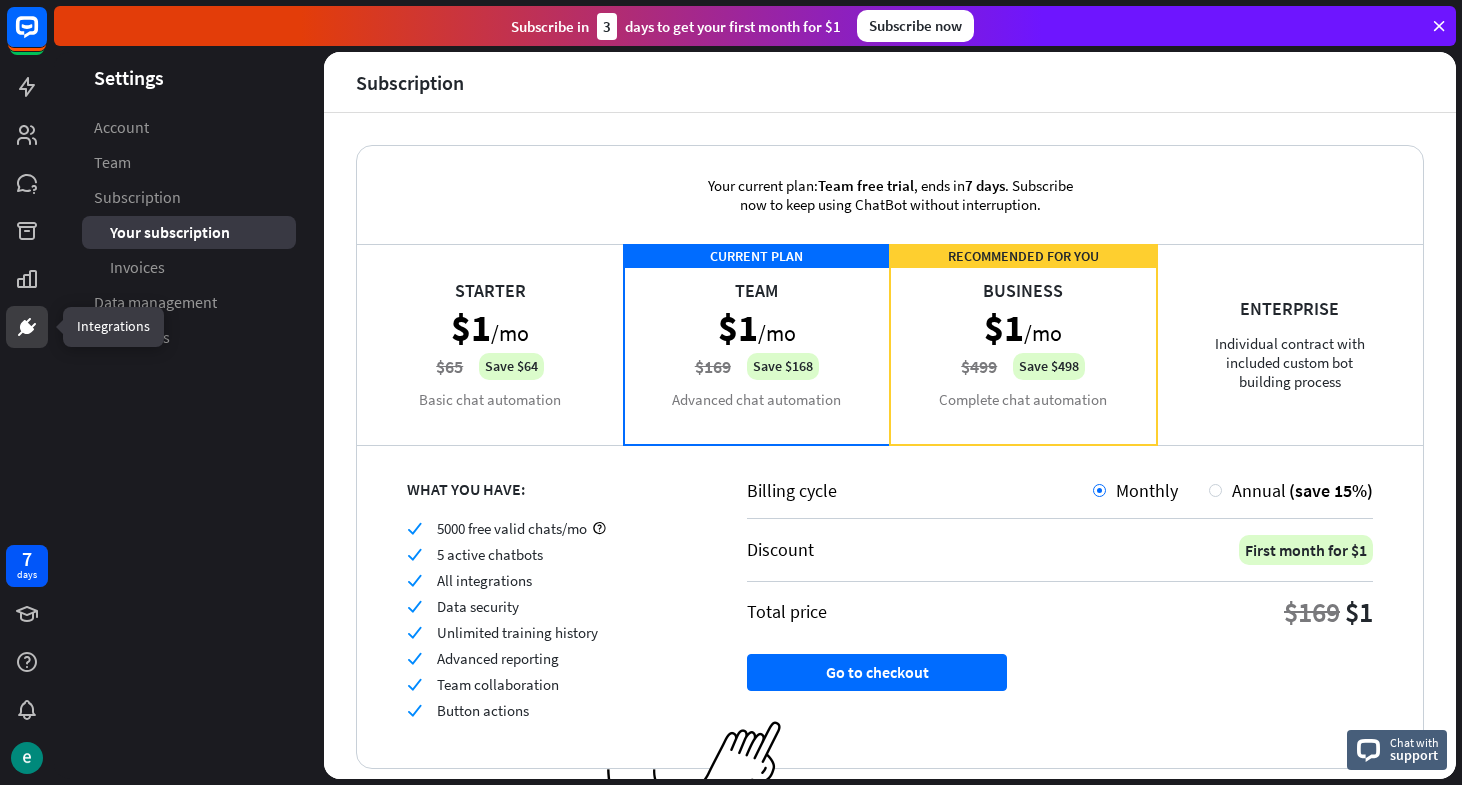 click 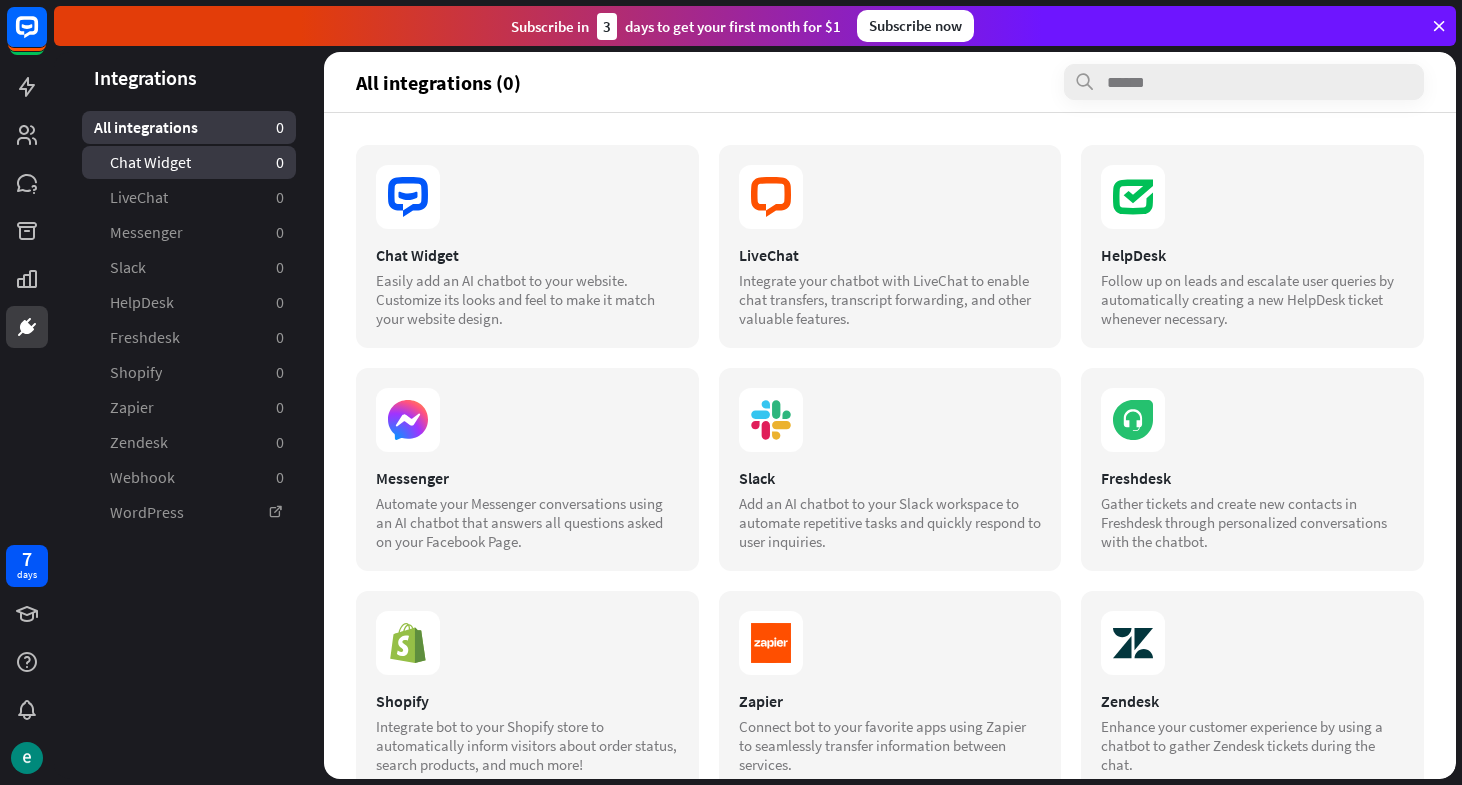 click on "Chat Widget" at bounding box center [150, 162] 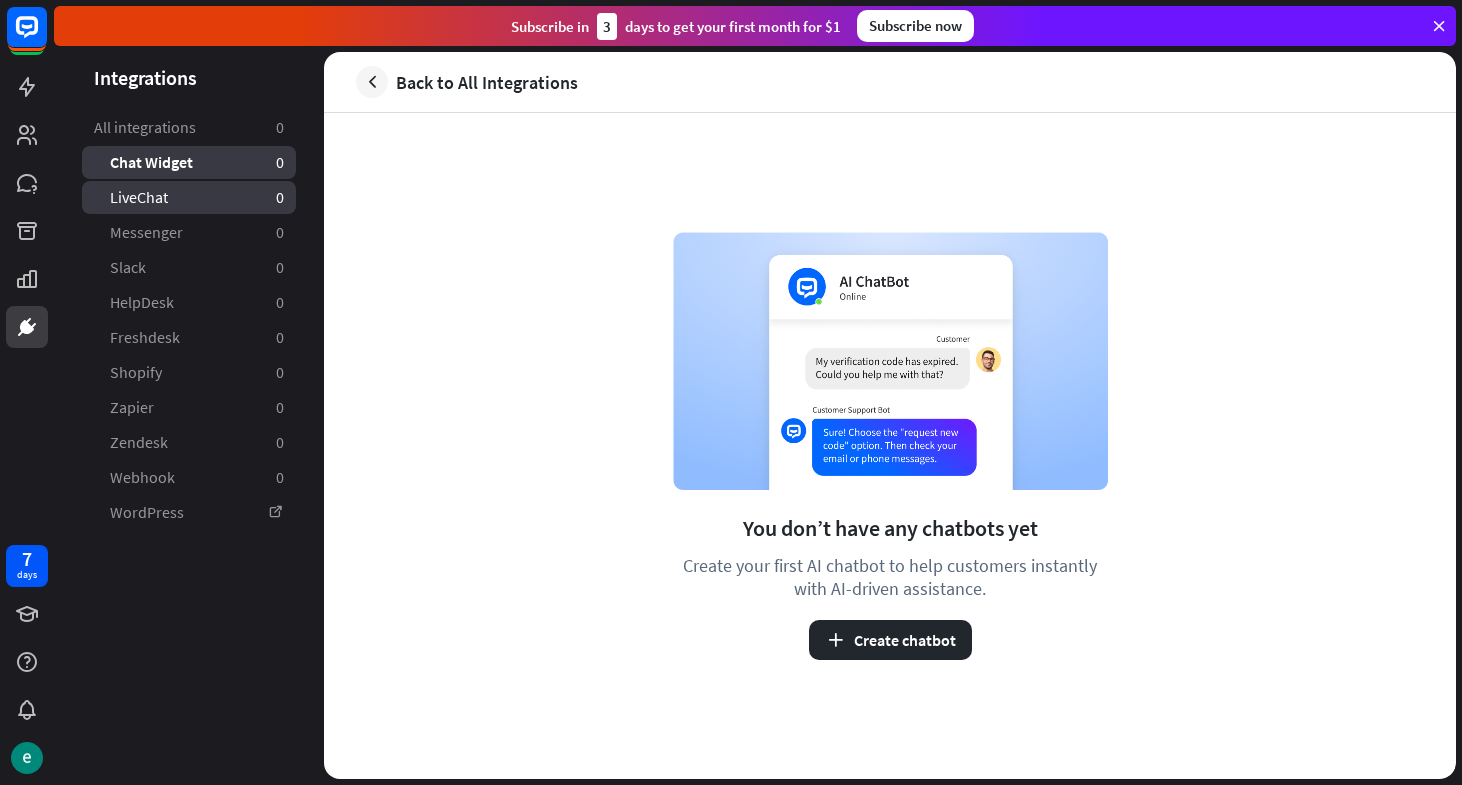 click on "LiveChat
0" at bounding box center (189, 197) 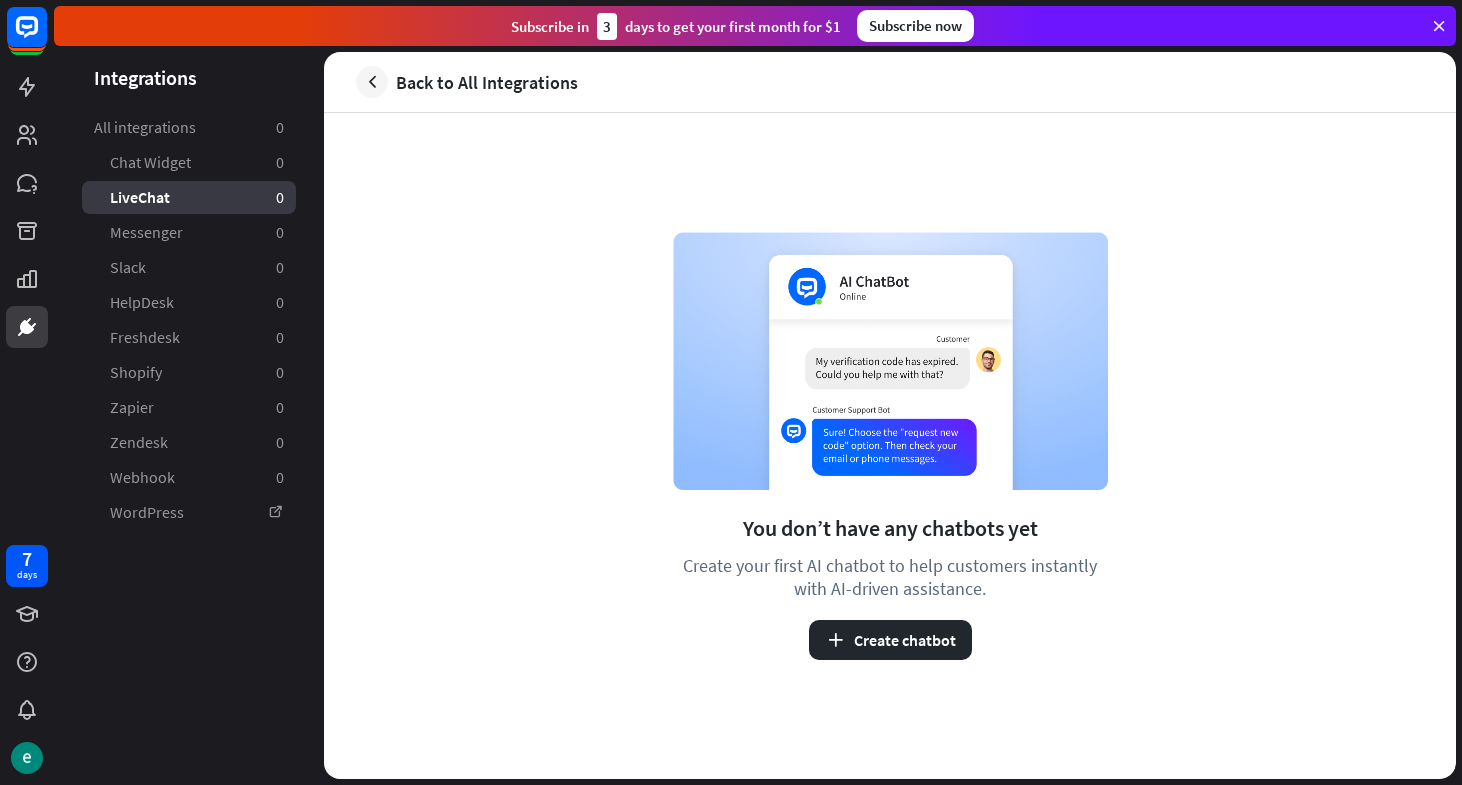 click on "Chat Widget
[NUMBER]
LiveChat
[NUMBER]
Messenger
[NUMBER]
Slack
[NUMBER]
HelpDesk
[NUMBER]
Freshdesk
[NUMBER]
Shopify
[NUMBER]
Zapier
[NUMBER]
Zendesk
[NUMBER]
Webhook
[NUMBER]
WordPress" at bounding box center [189, 337] 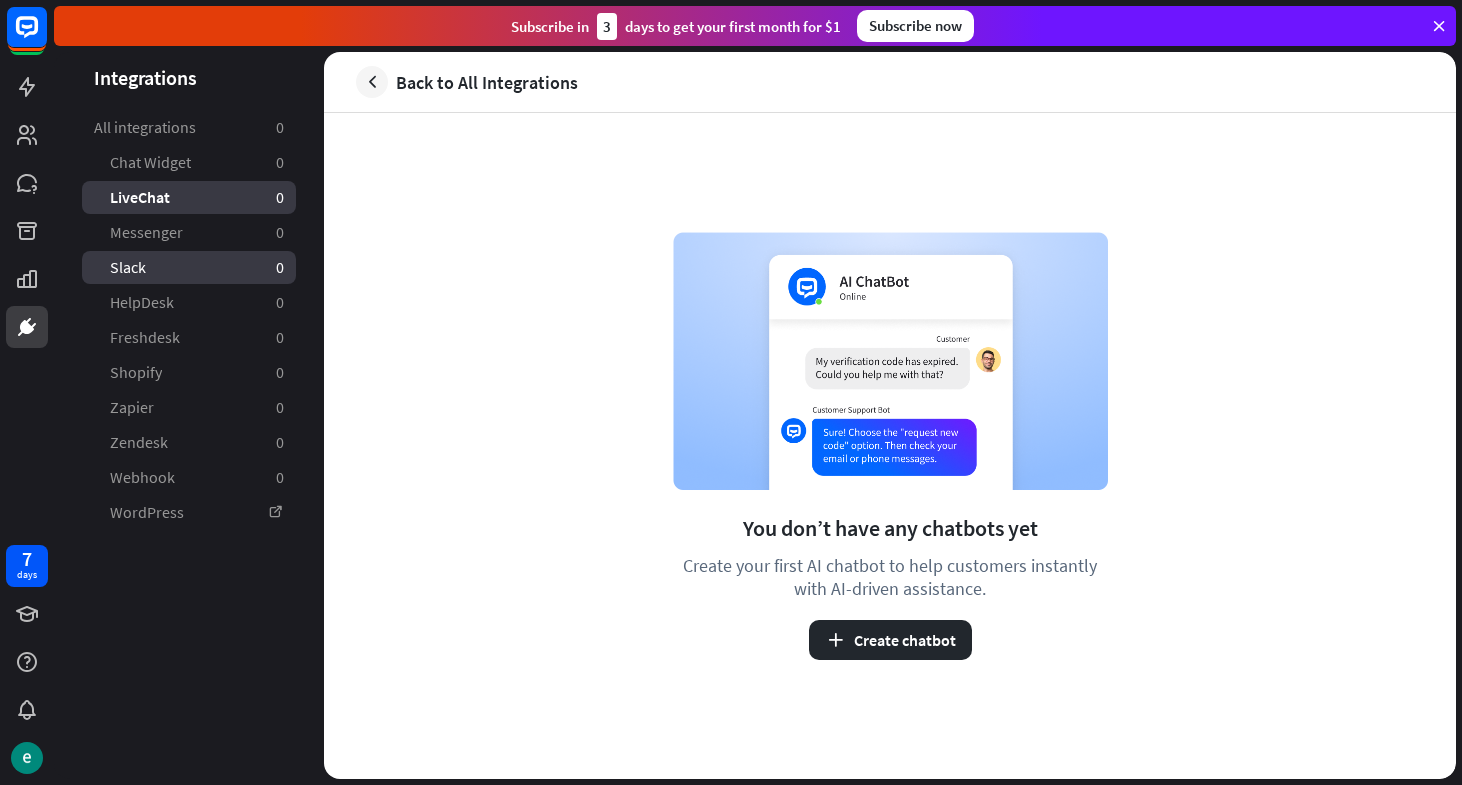 click on "Slack
[NUMBER]" at bounding box center [189, 267] 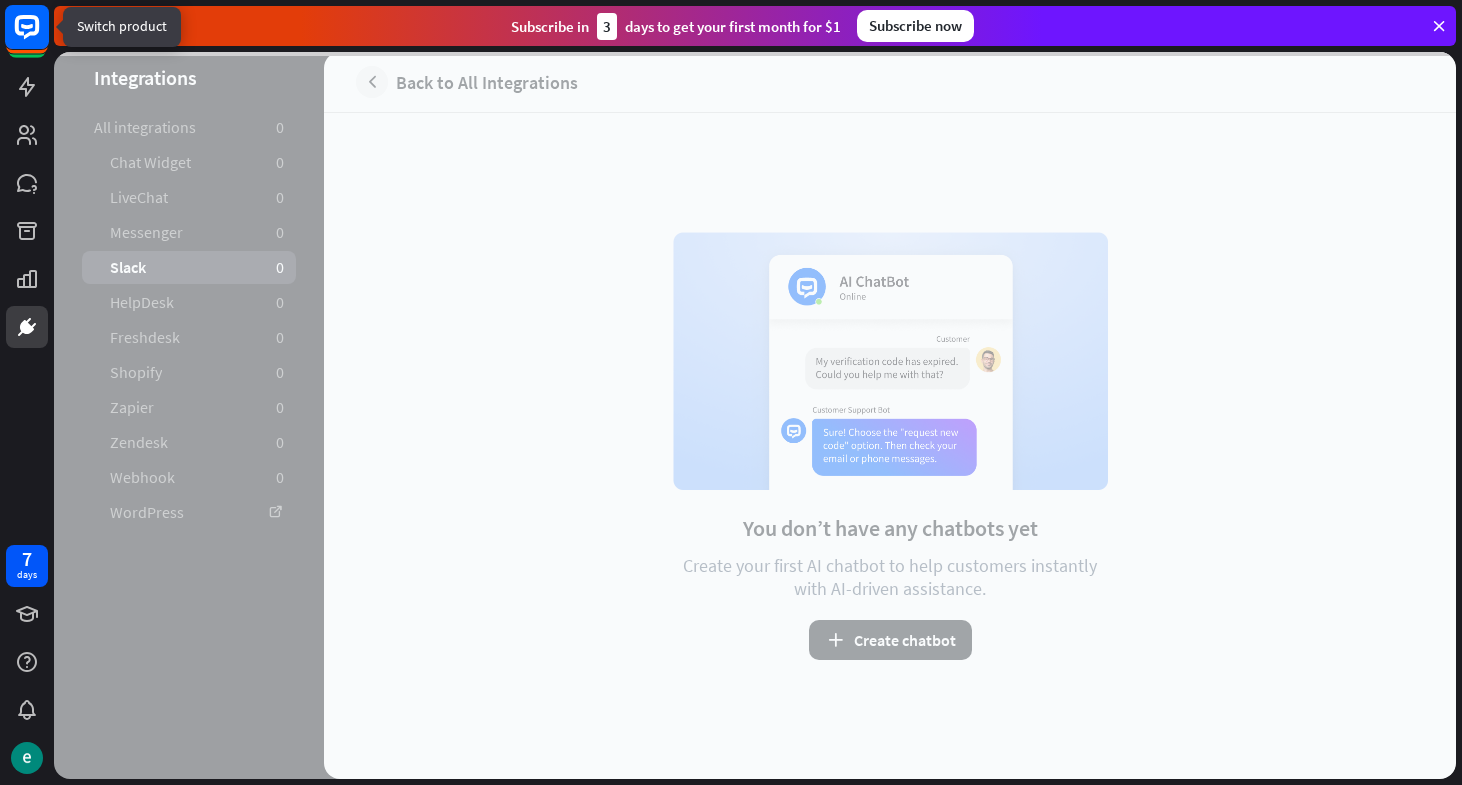 click 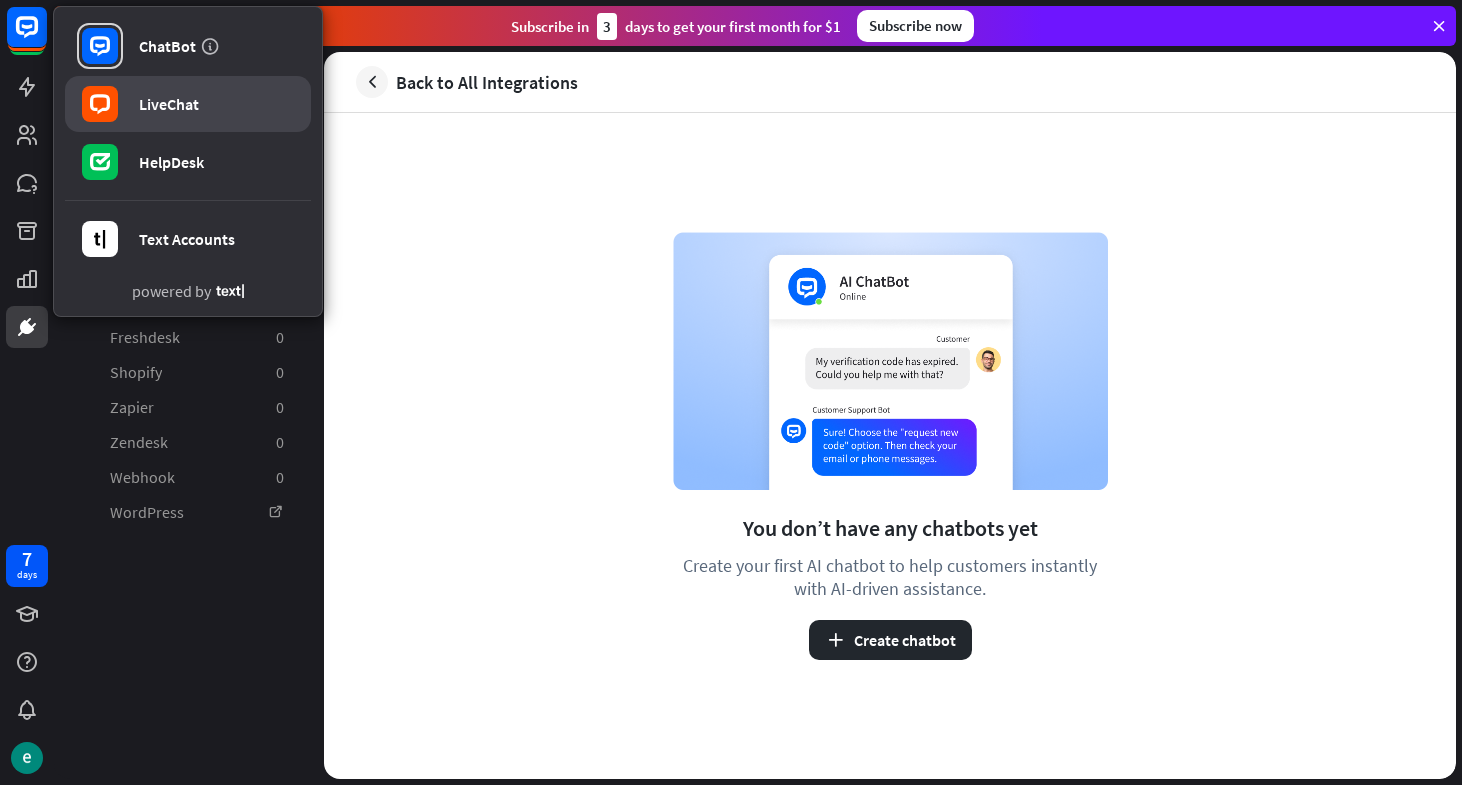 click on "LiveChat" at bounding box center (169, 104) 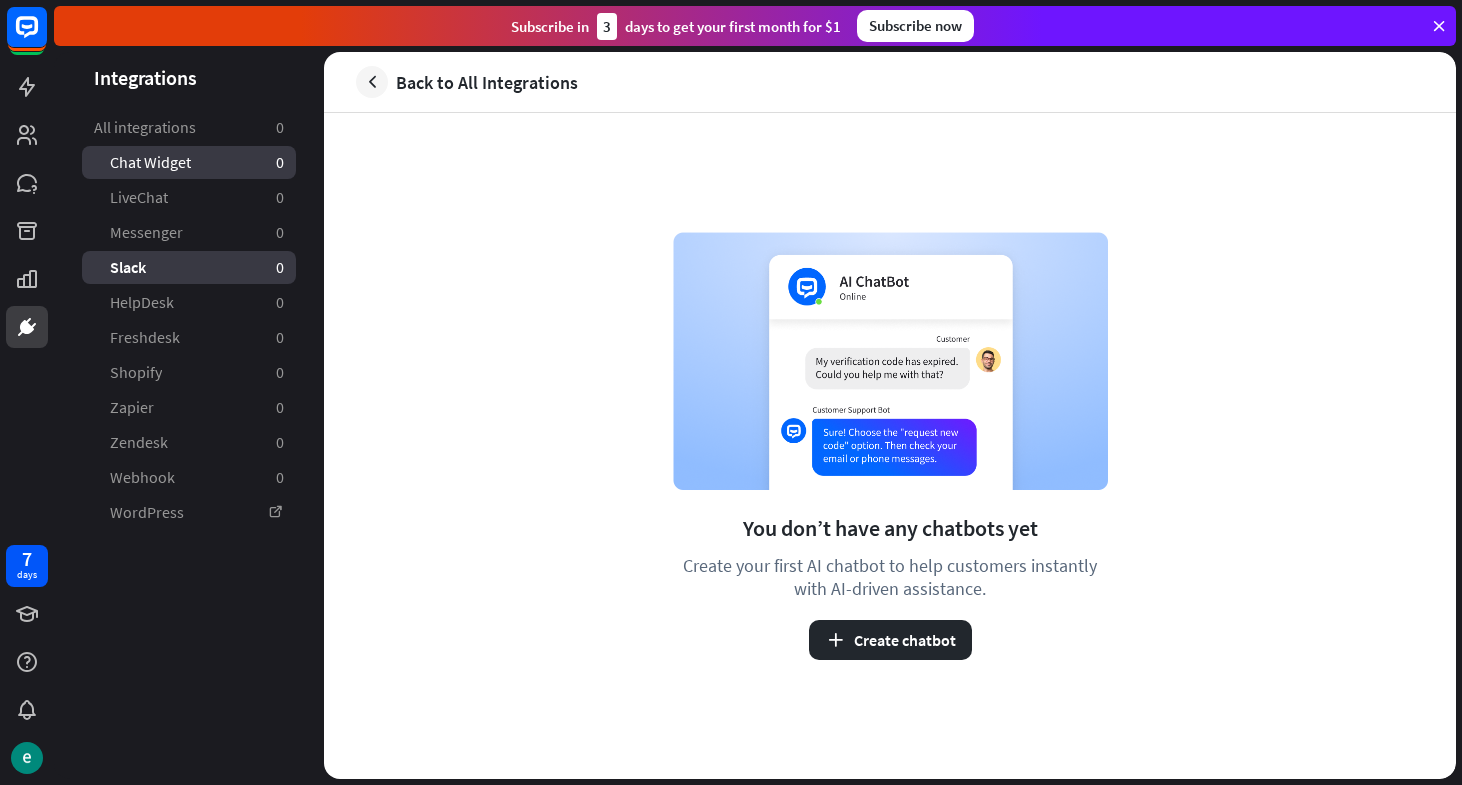 click on "Chat Widget" at bounding box center (150, 162) 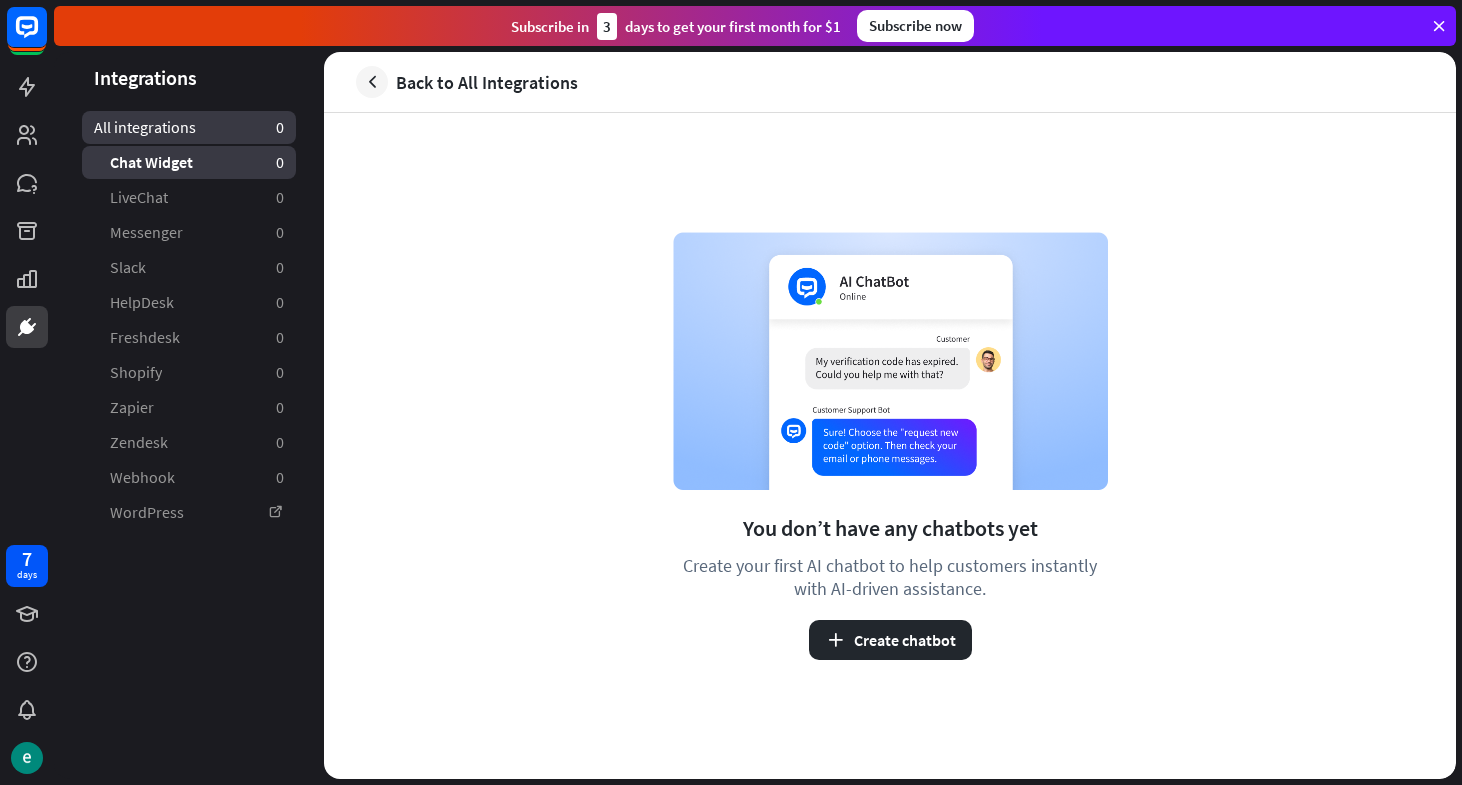 click on "All integrations" at bounding box center [145, 127] 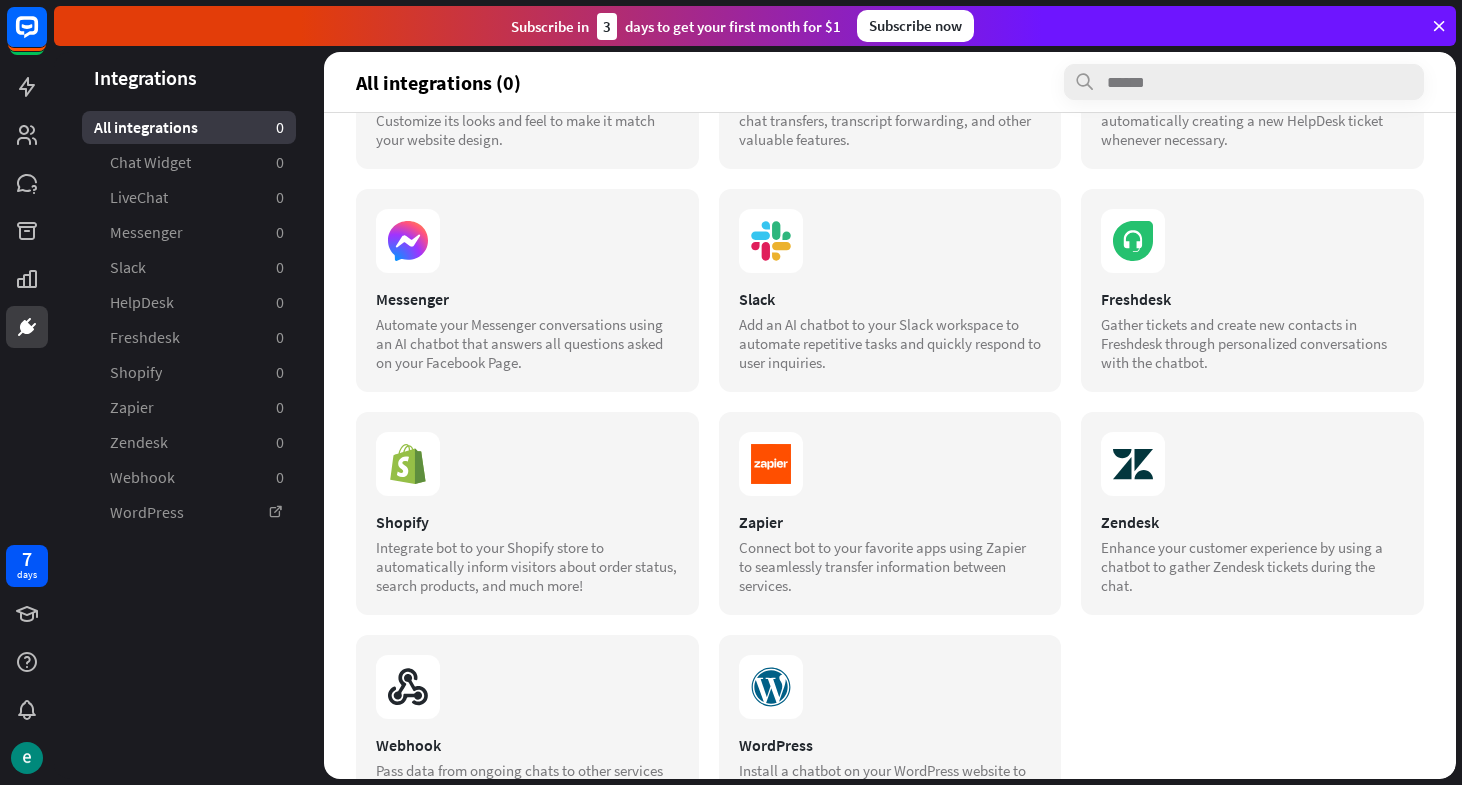scroll, scrollTop: 270, scrollLeft: 0, axis: vertical 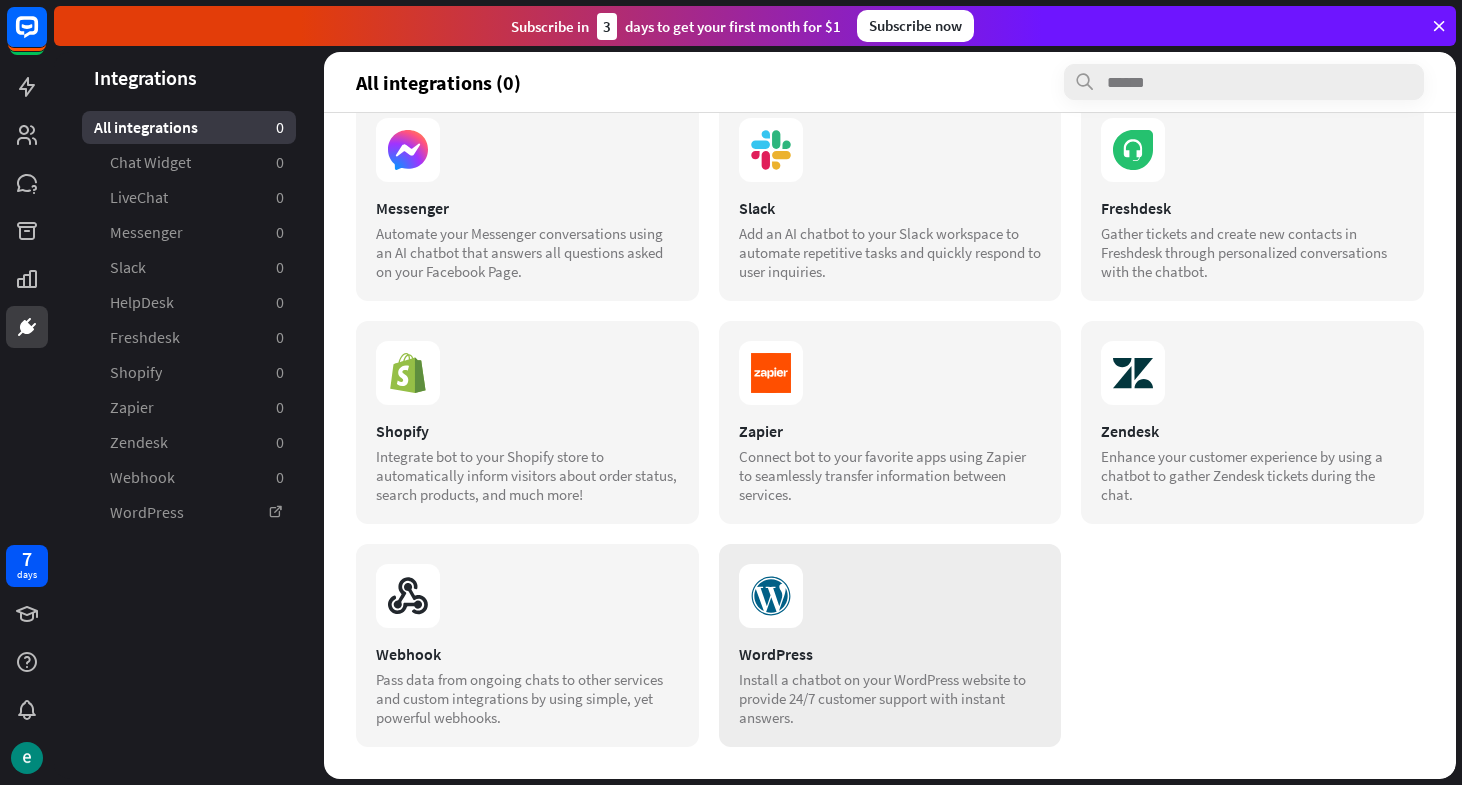 click on "WordPress
Install a chatbot on your WordPress website to provide 24/7 customer support with instant answers." at bounding box center [890, 645] 